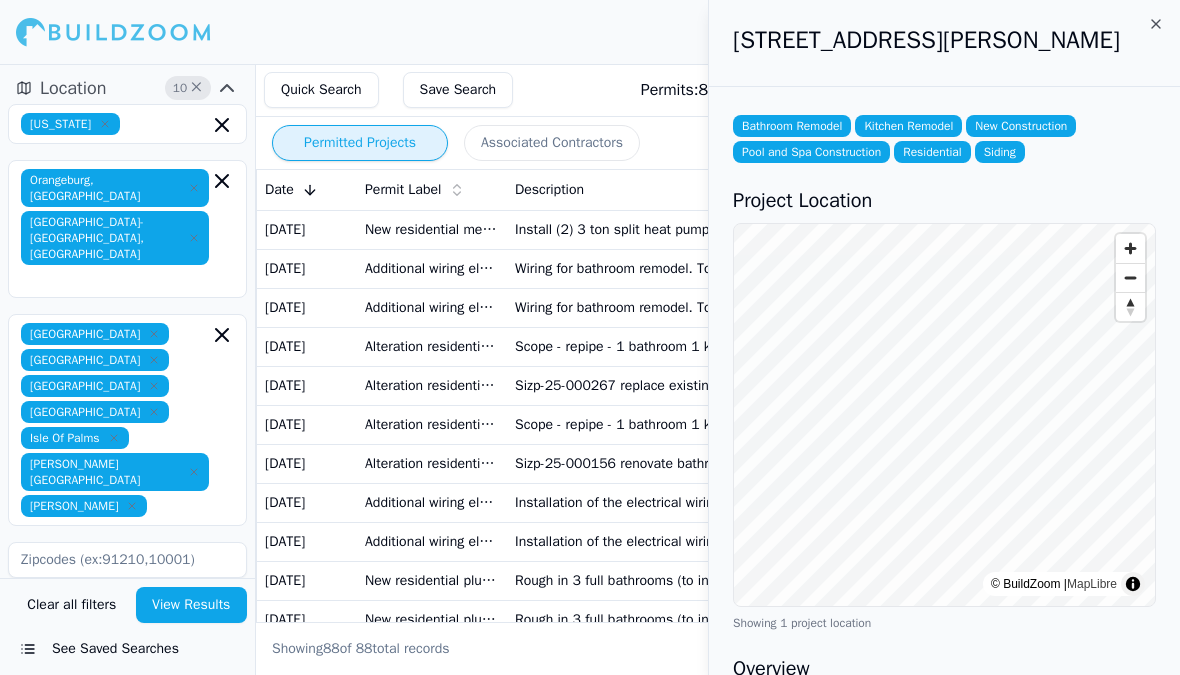 scroll, scrollTop: 0, scrollLeft: 0, axis: both 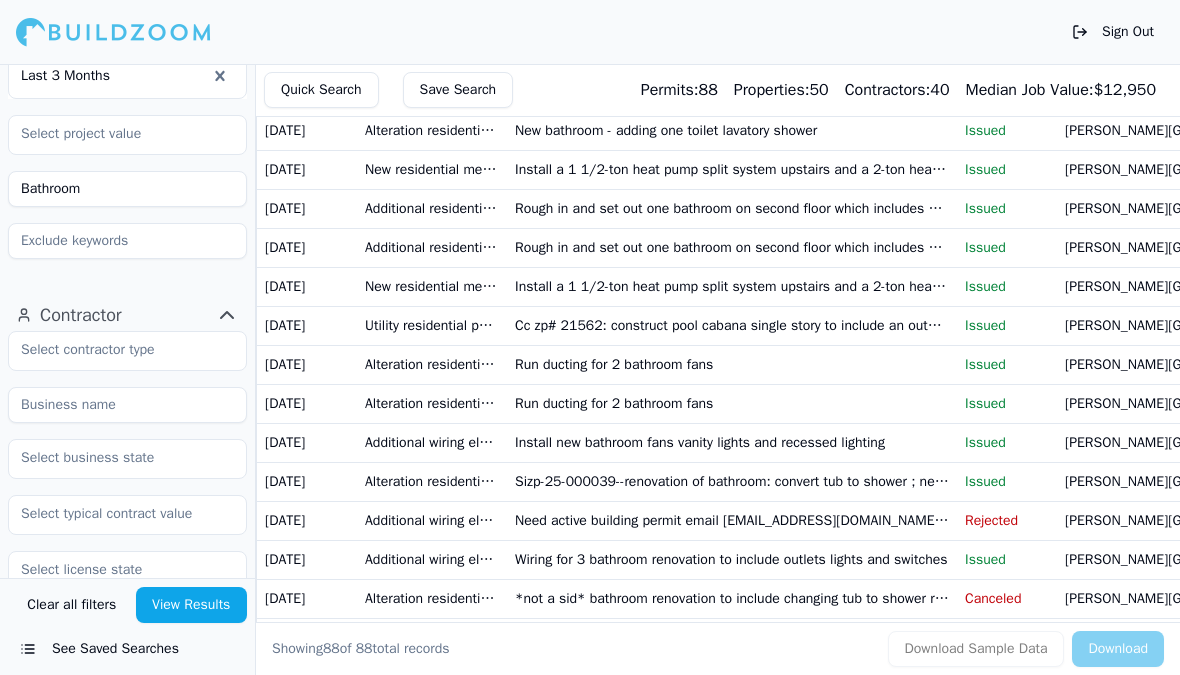 click on "Sizp-25-000039--renovation of bathroom: convert tub to shower ; new tile floor; set vanity; set toilet (subbing out plumbing)" at bounding box center [732, 481] 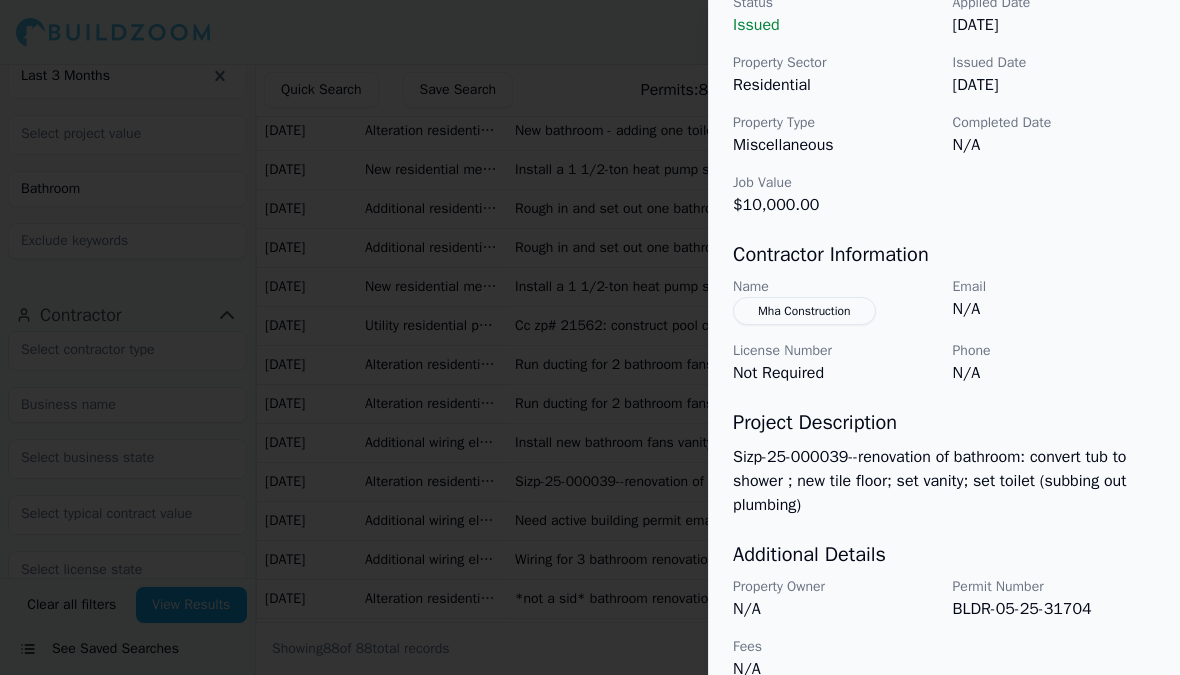scroll, scrollTop: 281, scrollLeft: 0, axis: vertical 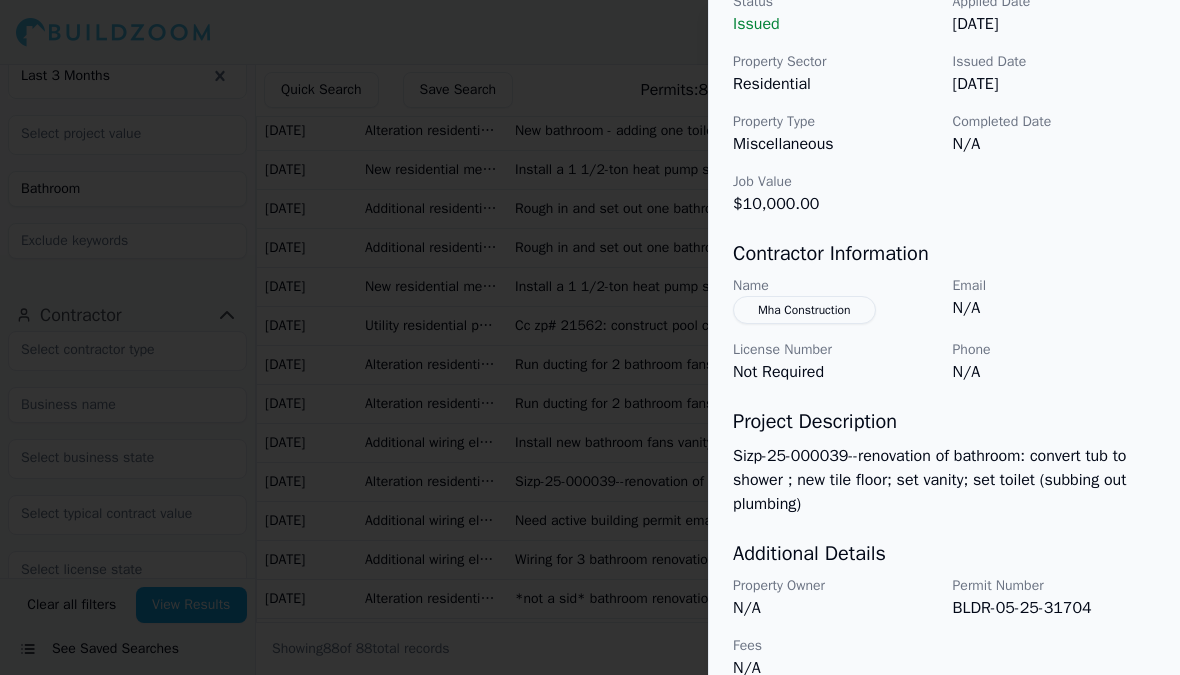 click at bounding box center (590, 337) 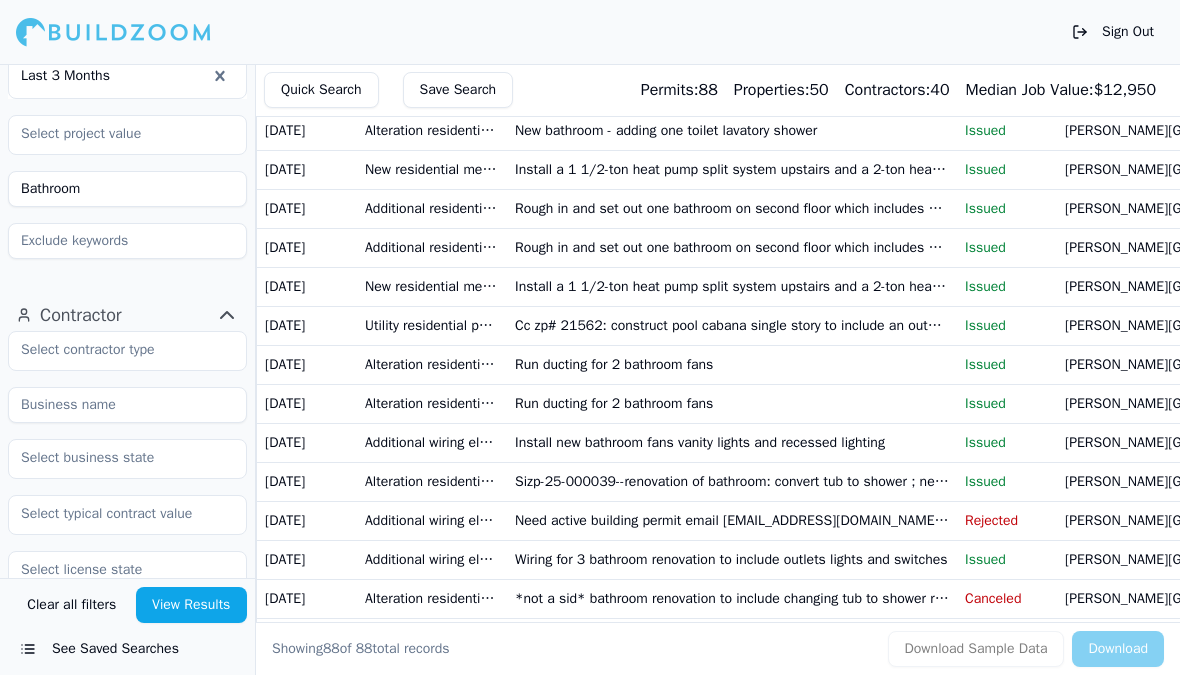 click on "Wiring for 3 bathroom renovation to include outlets lights and switches" at bounding box center (732, 559) 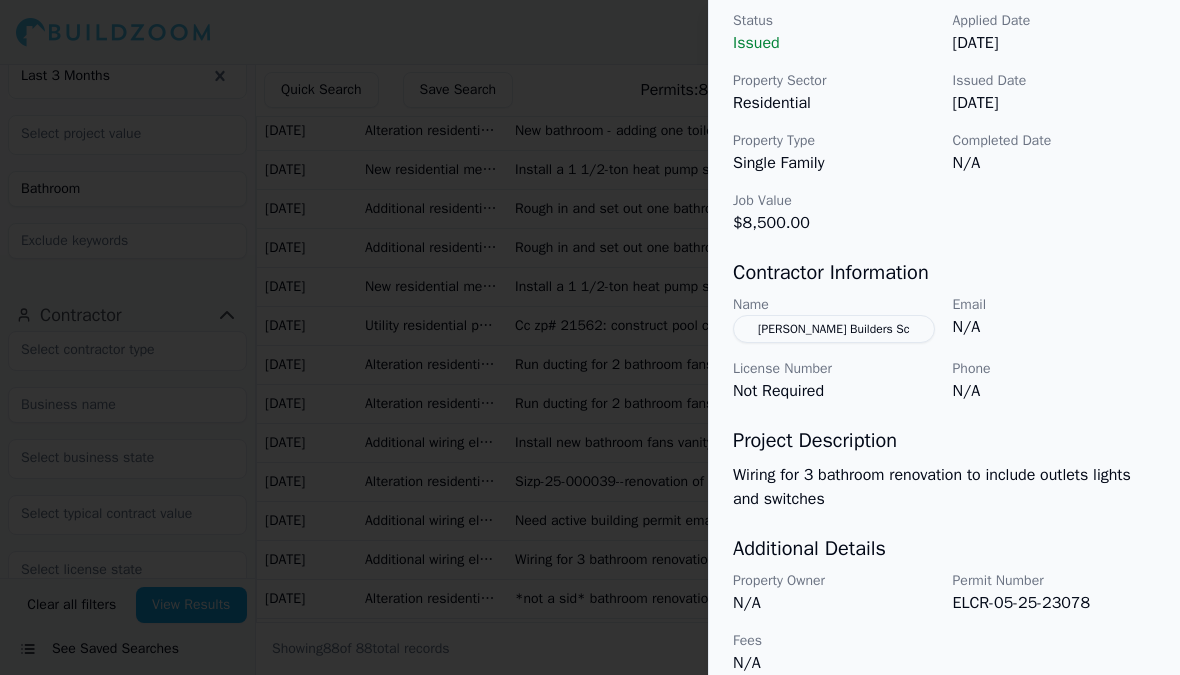 scroll, scrollTop: 692, scrollLeft: 0, axis: vertical 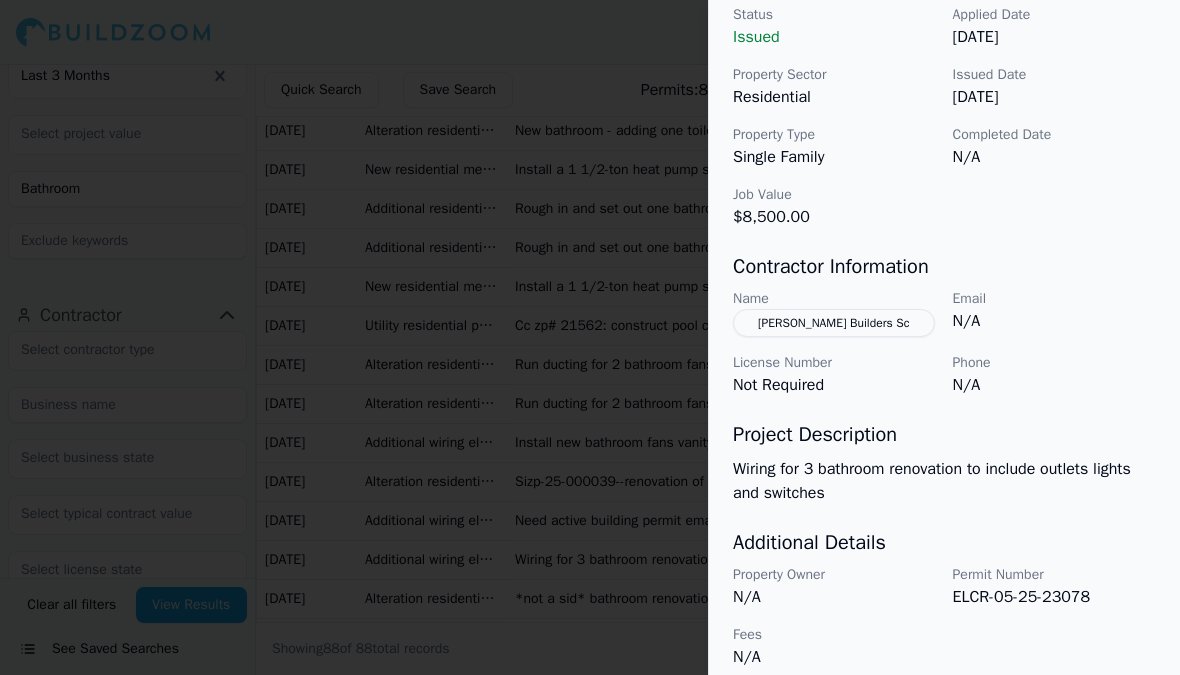 click at bounding box center [590, 337] 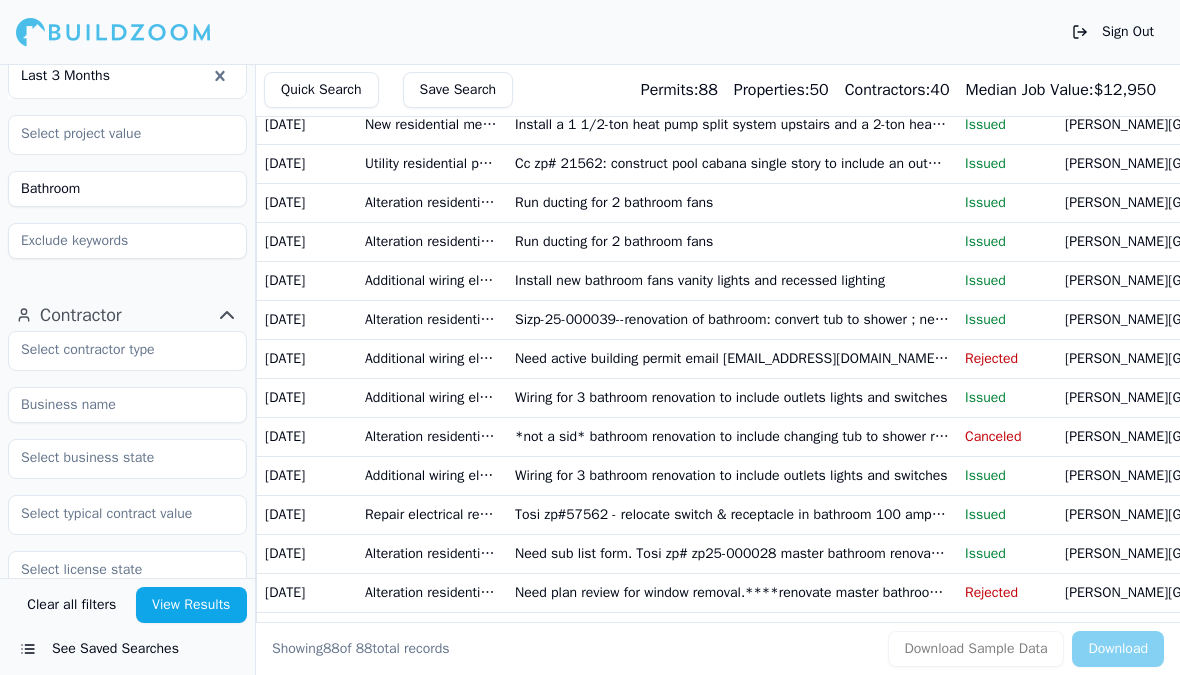 scroll, scrollTop: 2000, scrollLeft: 0, axis: vertical 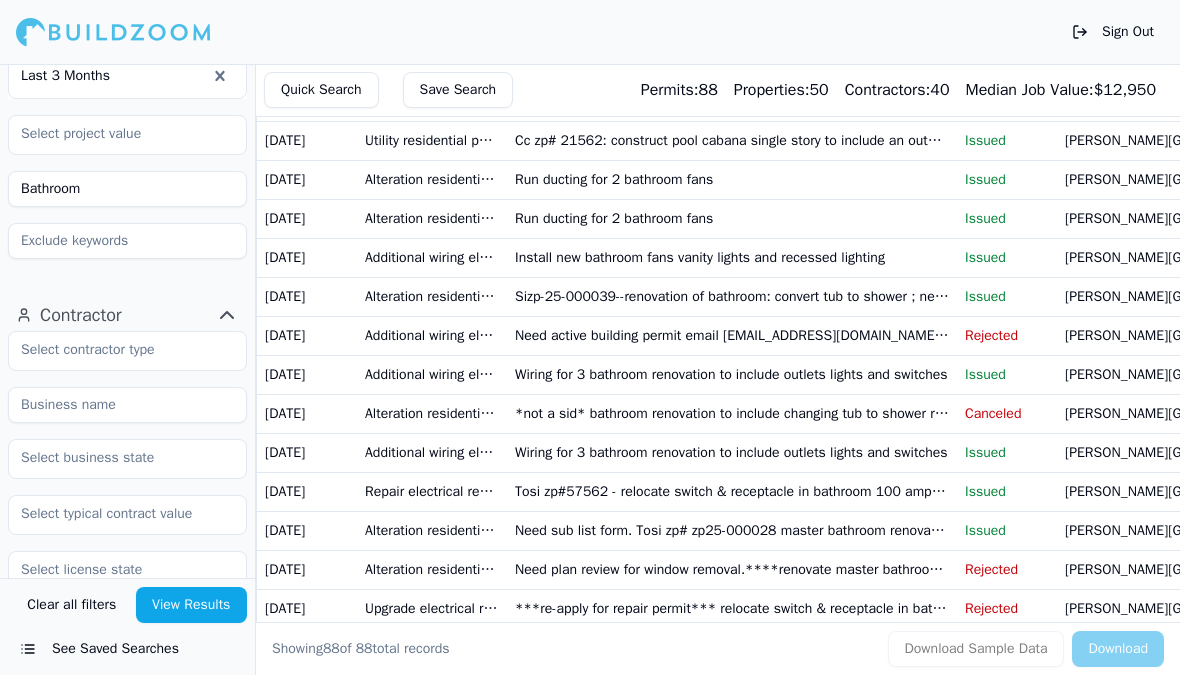 click on "Tosi zp#57562 - relocate switch & receptacle in bathroom 100 amp service this is not a disconnect/reconnect" at bounding box center (732, 491) 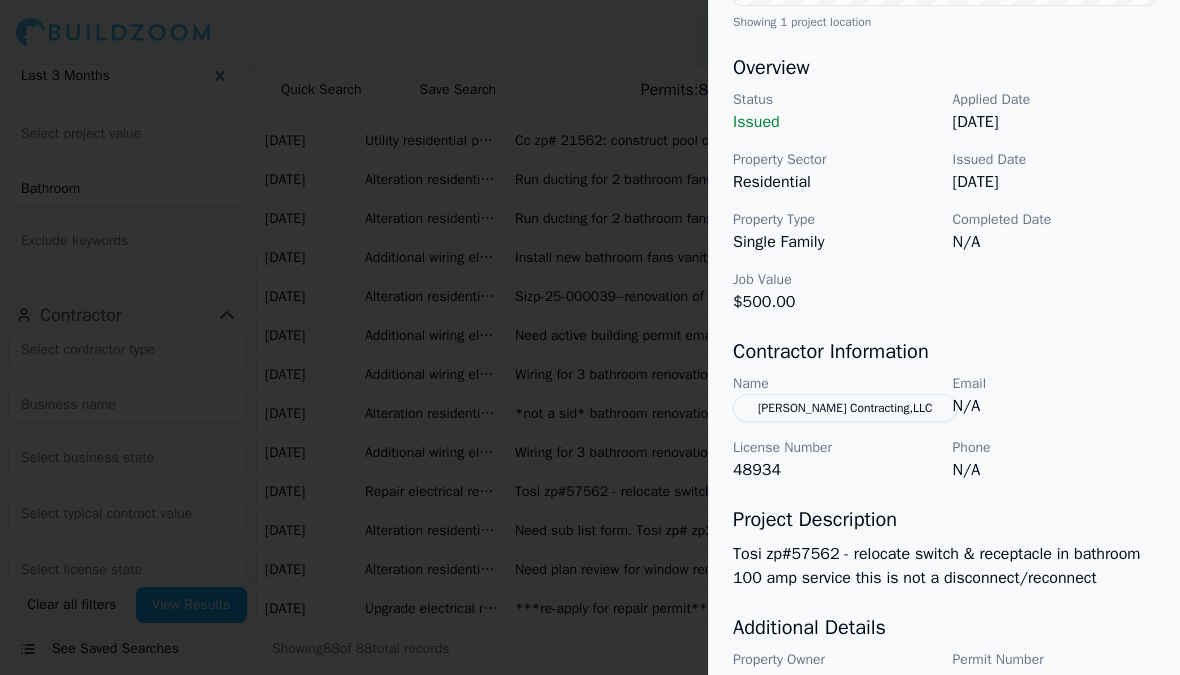 scroll, scrollTop: 577, scrollLeft: 0, axis: vertical 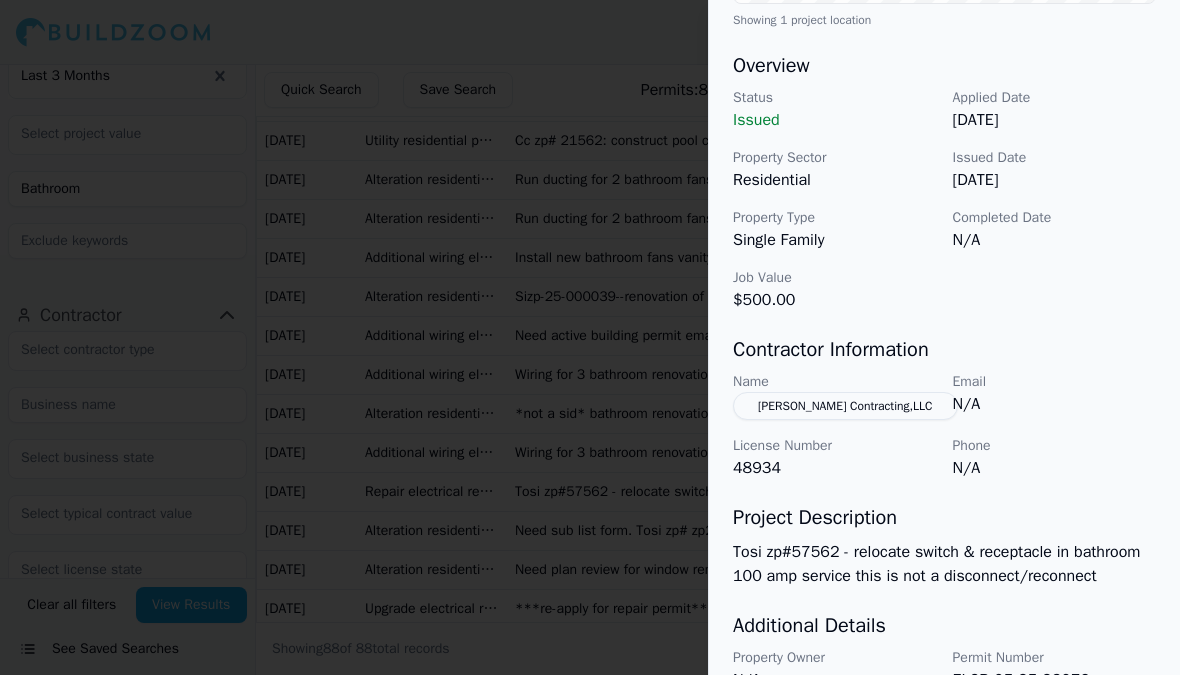 click at bounding box center (590, 337) 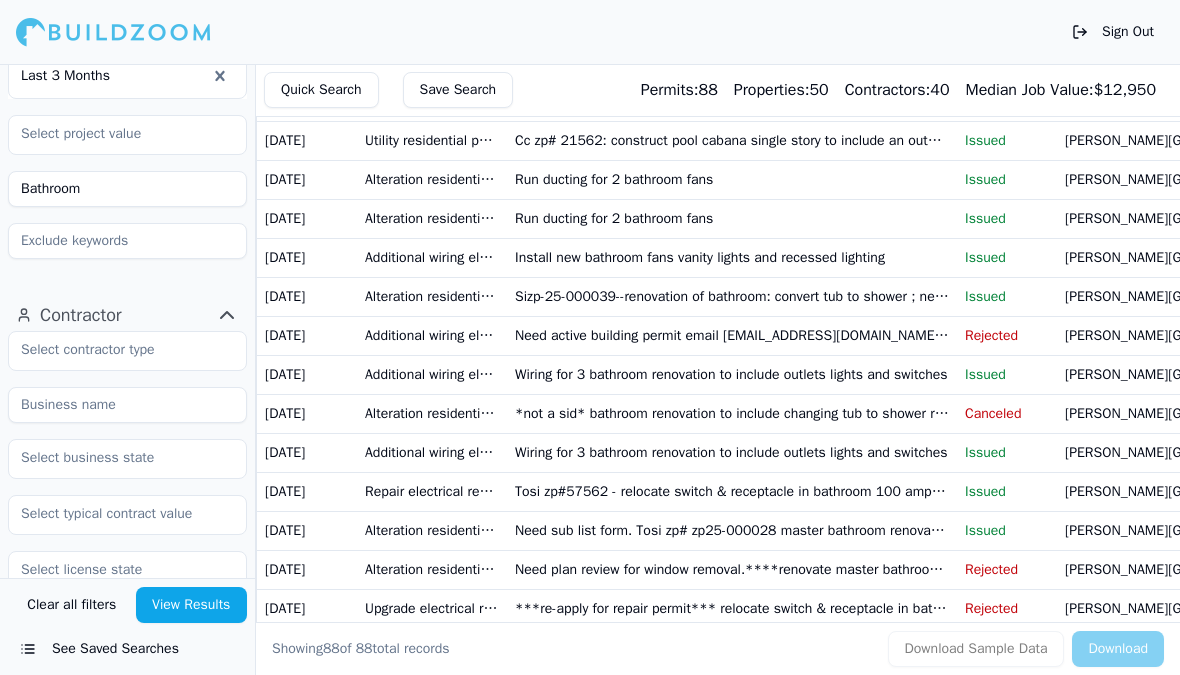 click on "Need plan review for window removal.****renovate master bathroom. Remove one window in master (not replace). Swap out appliances. Paint kitchen cabinets. Refinish hardwoods. No plans" at bounding box center (732, 569) 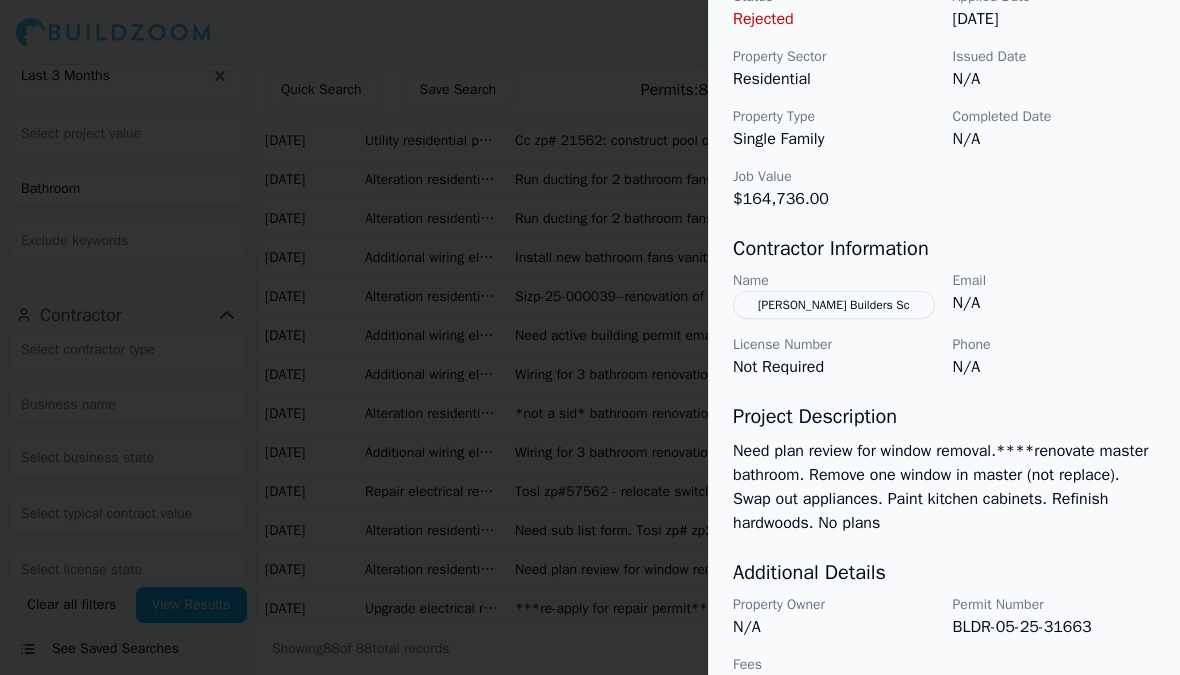 scroll, scrollTop: 733, scrollLeft: 0, axis: vertical 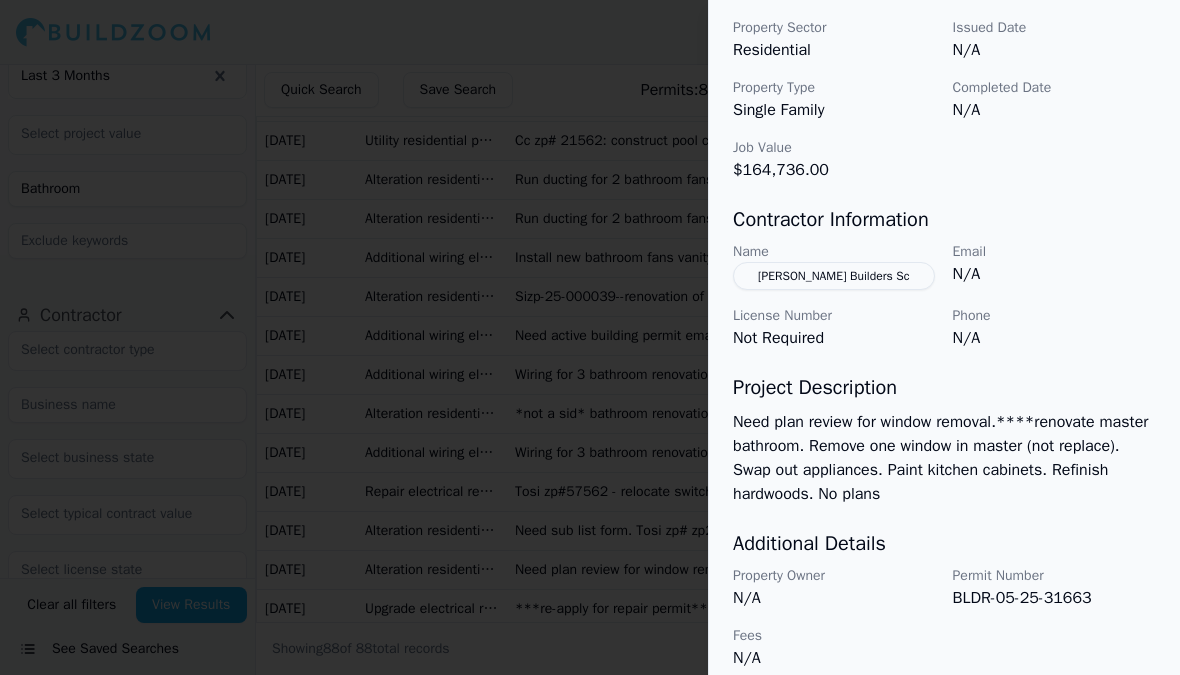 click at bounding box center (590, 337) 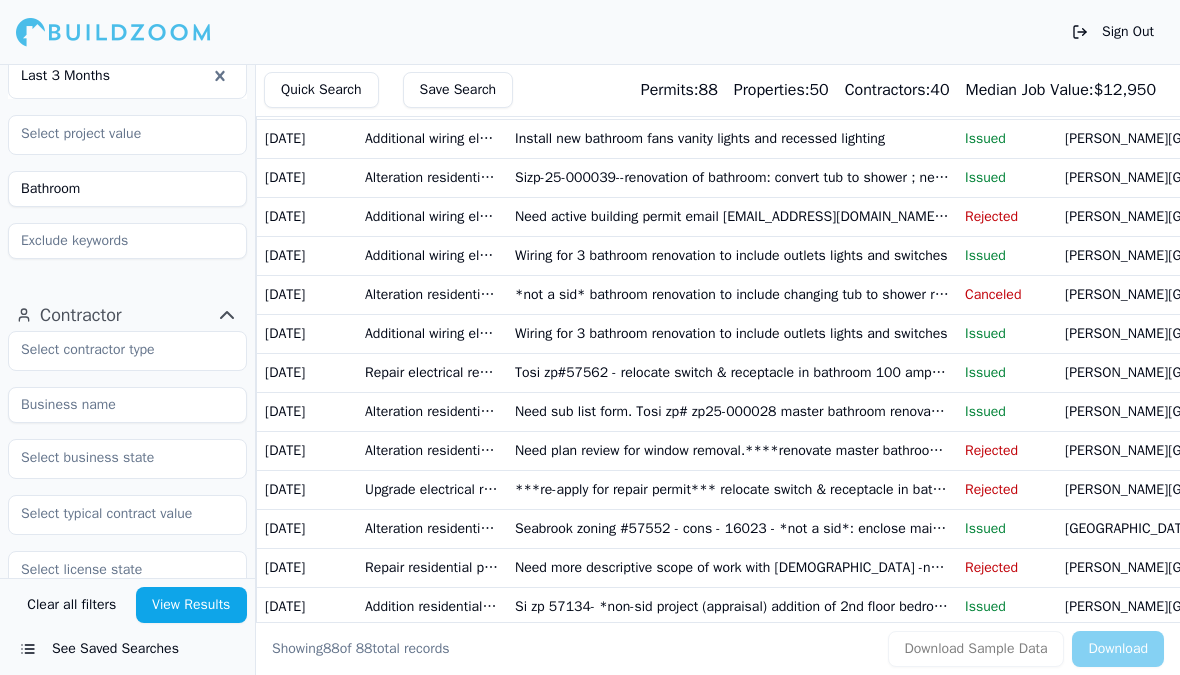 scroll, scrollTop: 2122, scrollLeft: 0, axis: vertical 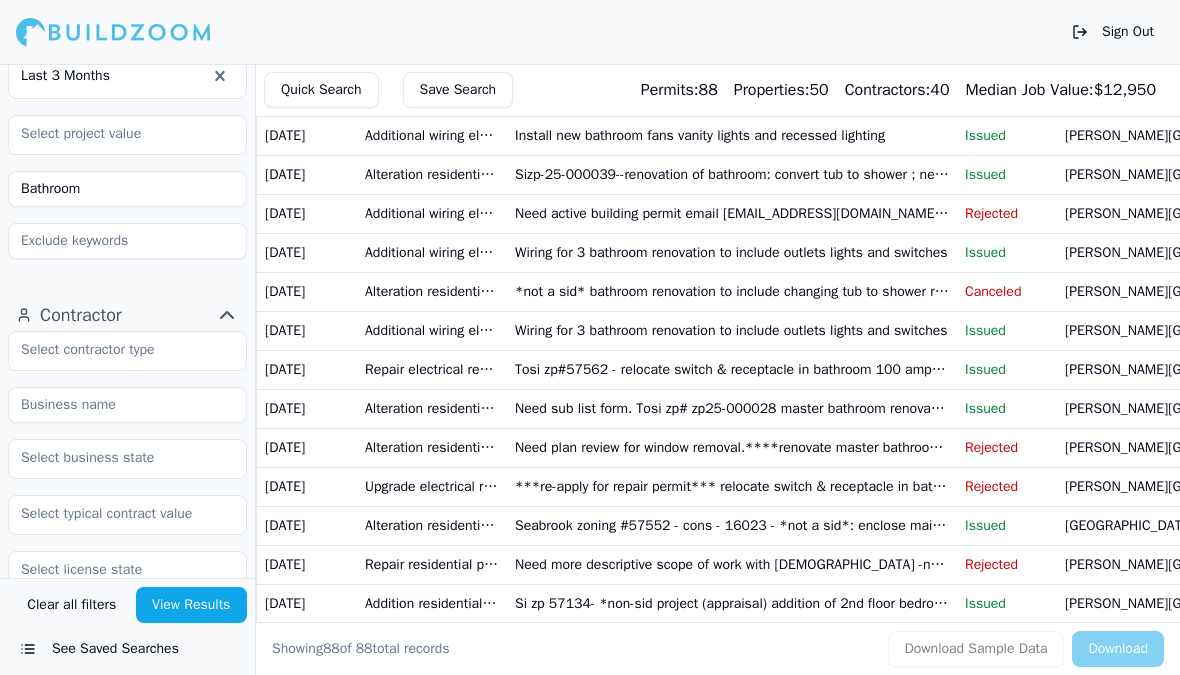click on "Seabrook zoning #57552 - cons - 16023 - *not a sid*: enclose main level rear porch enclose upper level deck with dormer. Addition bathroom in dormer. - contractor doing the following work; framing carpentry insulation drywall trim cabinets counter tops and shower glass***" at bounding box center [732, 525] 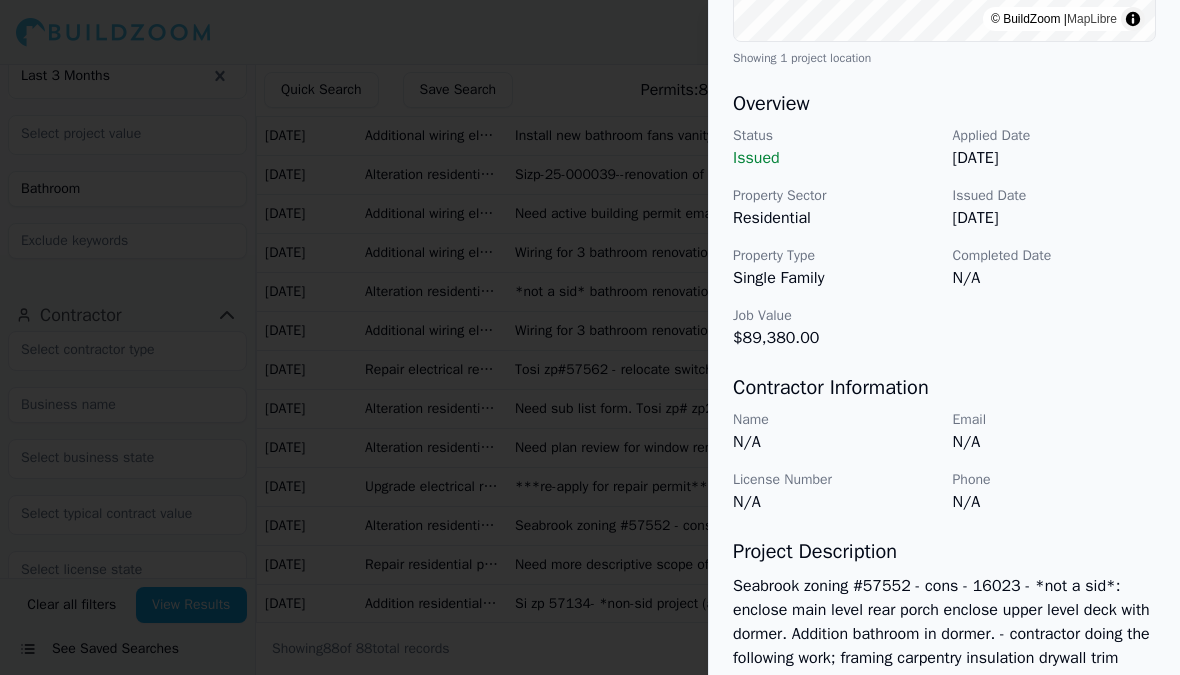 scroll, scrollTop: 536, scrollLeft: 0, axis: vertical 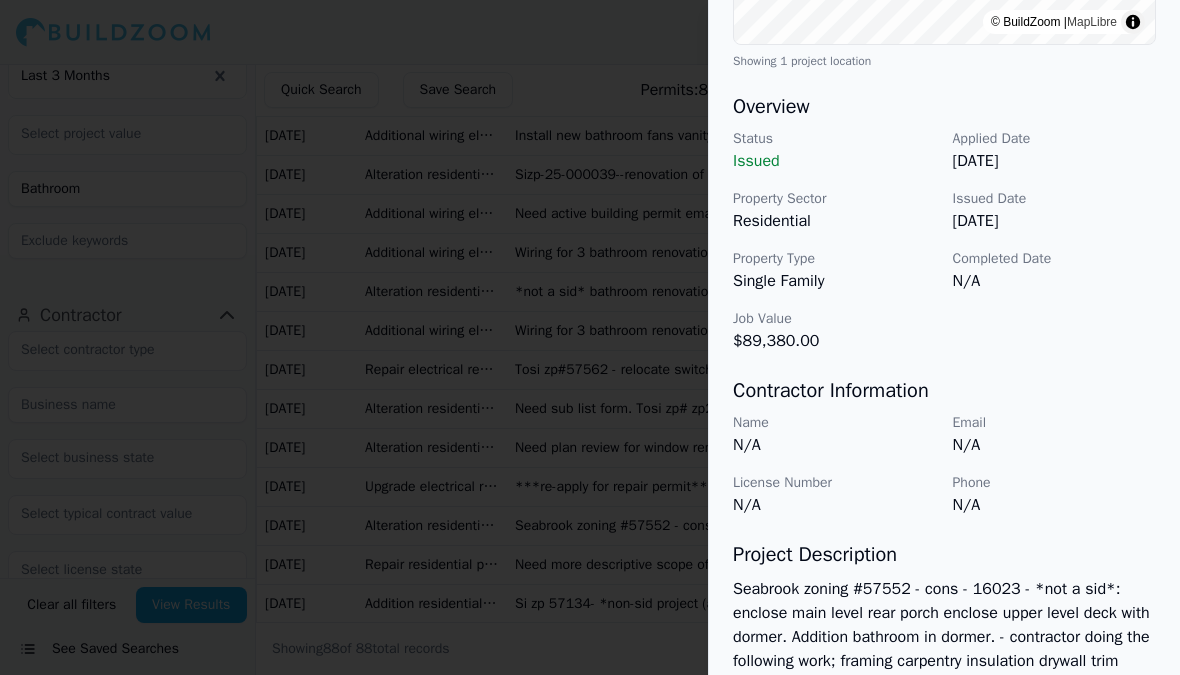 click at bounding box center [590, 337] 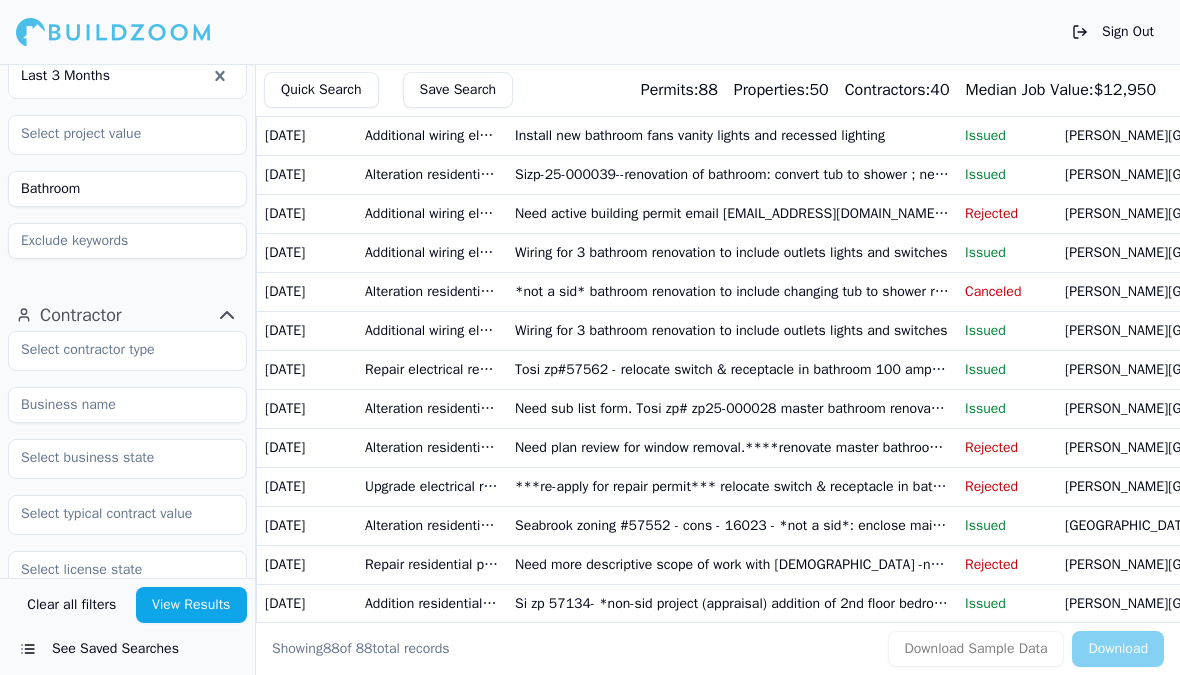 click on "Si zp 57134- *non-sid project (appraisal) addition of 2nd floor bedroom office & bathroom above garage area expansion of front entry roof; addition of a one car garage bay. Relocation of meter & HVAC stand. Contractor self performing trim cabinets closet systems counter tops painting shower glass and tile. Subbing out masonry framing roofing carpentry insualtion drywall floor covering garage doors plumbing mechanical and electrical" at bounding box center [732, 603] 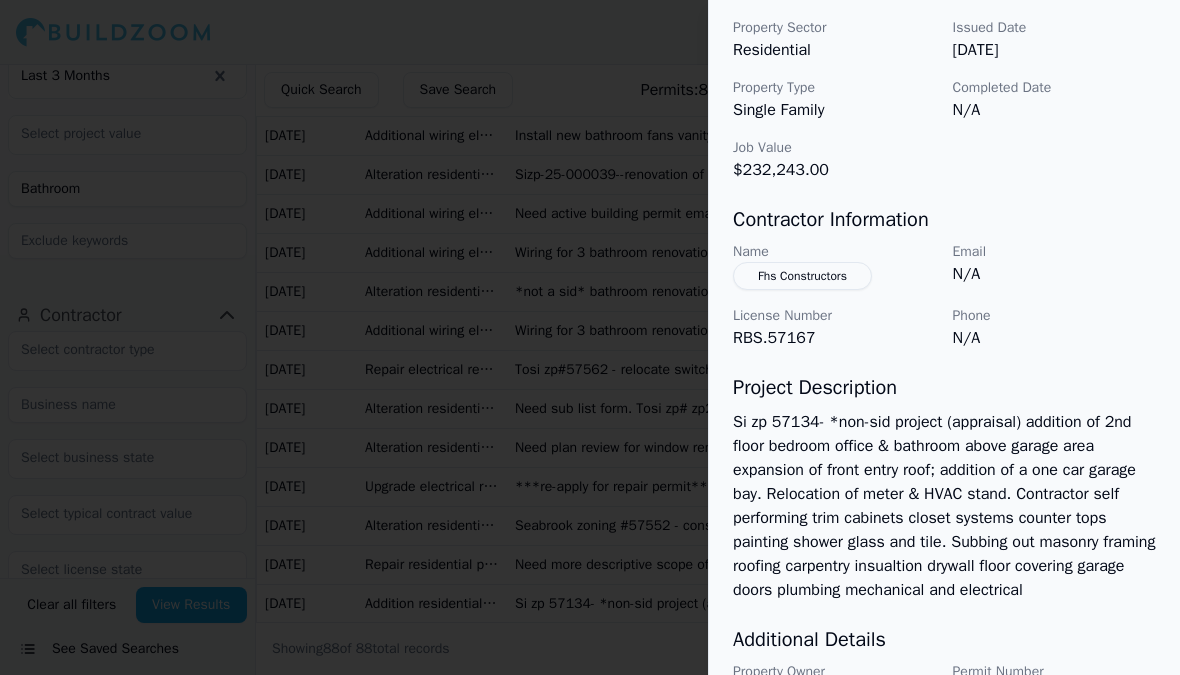 scroll, scrollTop: 734, scrollLeft: 0, axis: vertical 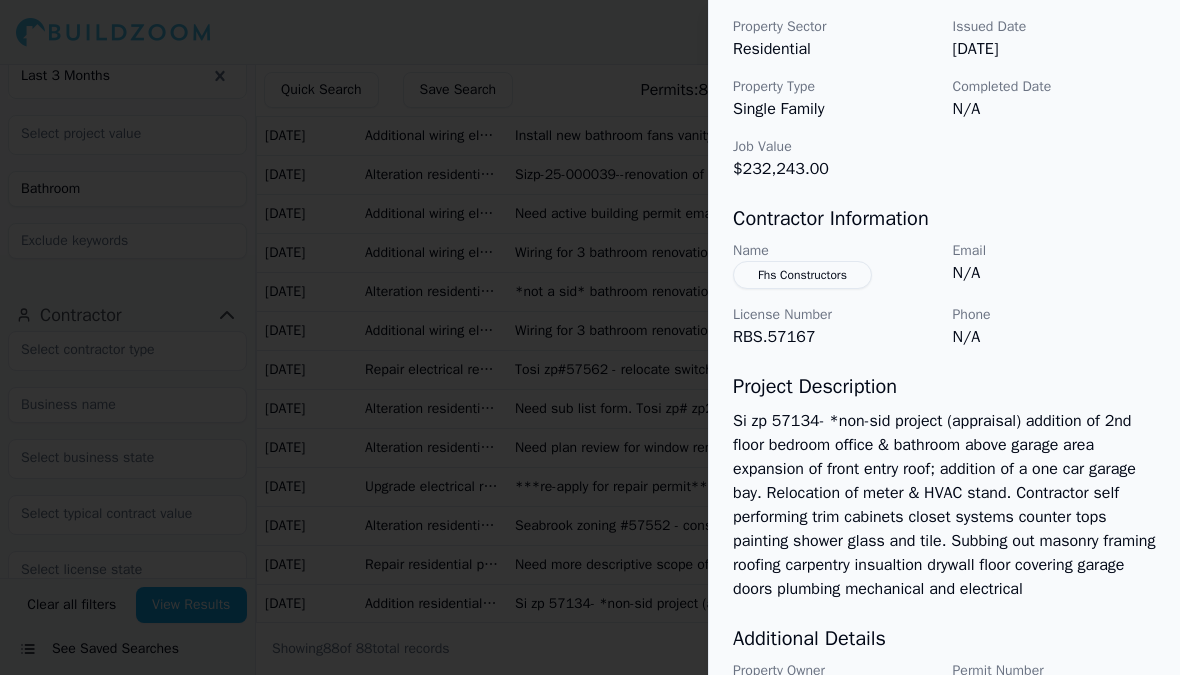 click at bounding box center [590, 337] 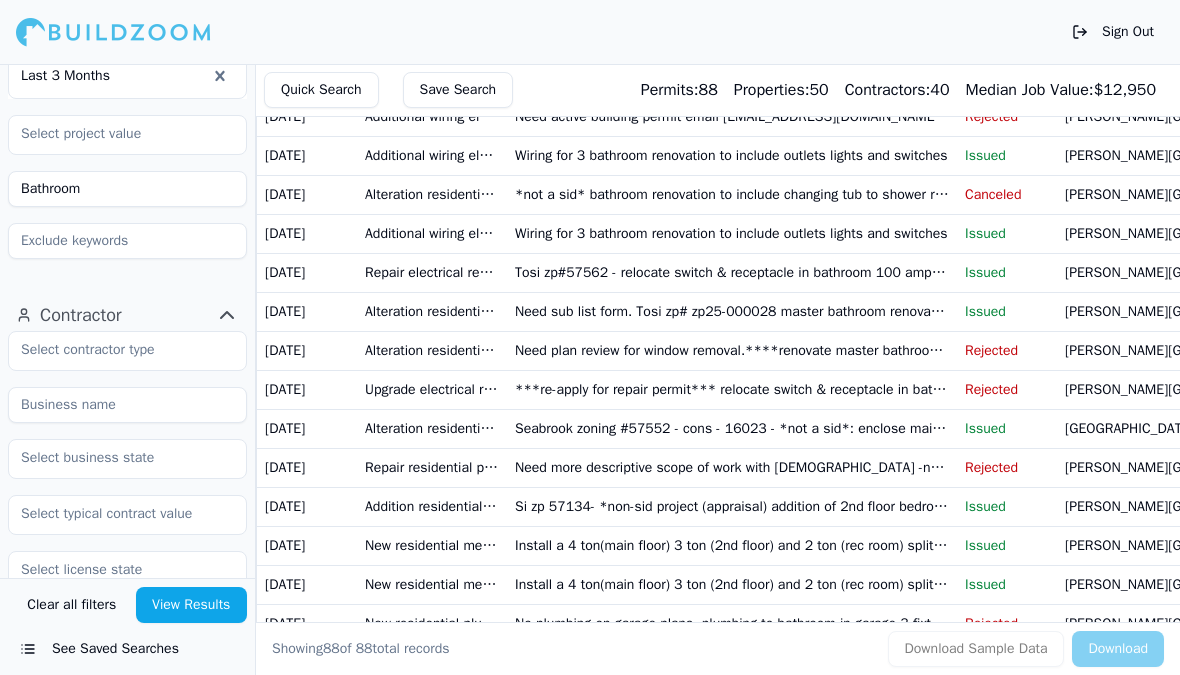 scroll, scrollTop: 2223, scrollLeft: 0, axis: vertical 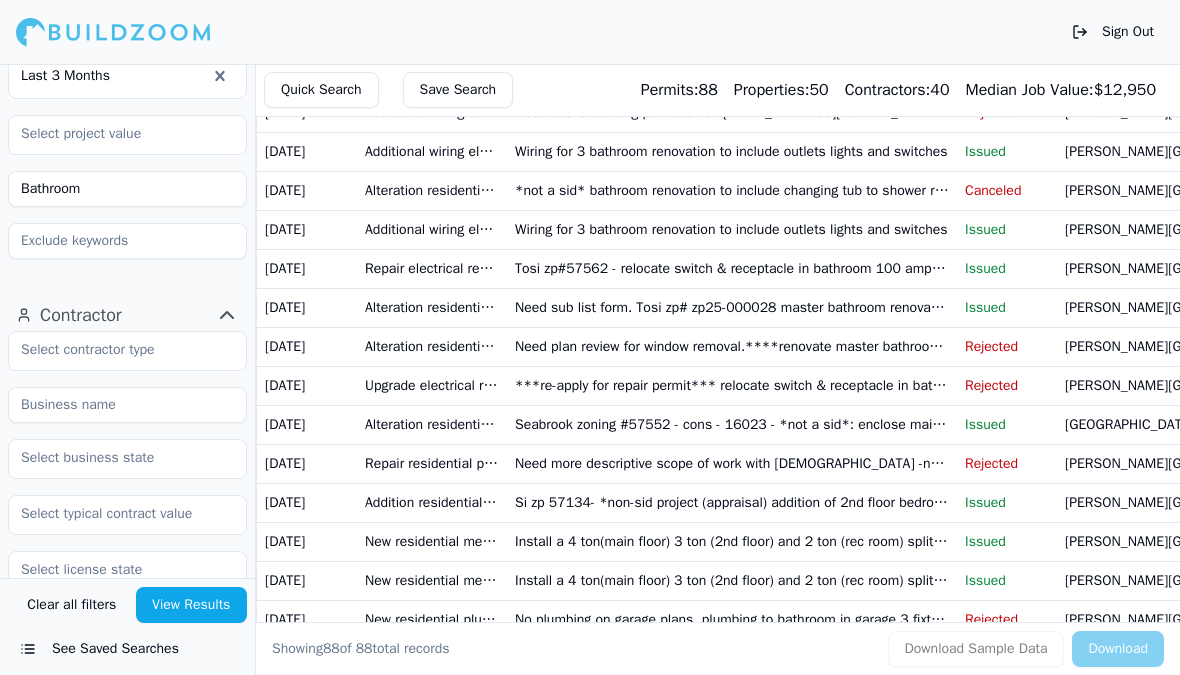 click on "Install a 4 ton(main floor) 3 ton (2nd floor) and 2 ton (rec room) split heat pump complete system to include ductwork and (1) 100 pint dehumidifier in garage vent out bathroom fans hood and dryers***dehumidifier needs to be at least 4 feet above the garage slab per mo***" at bounding box center [732, 541] 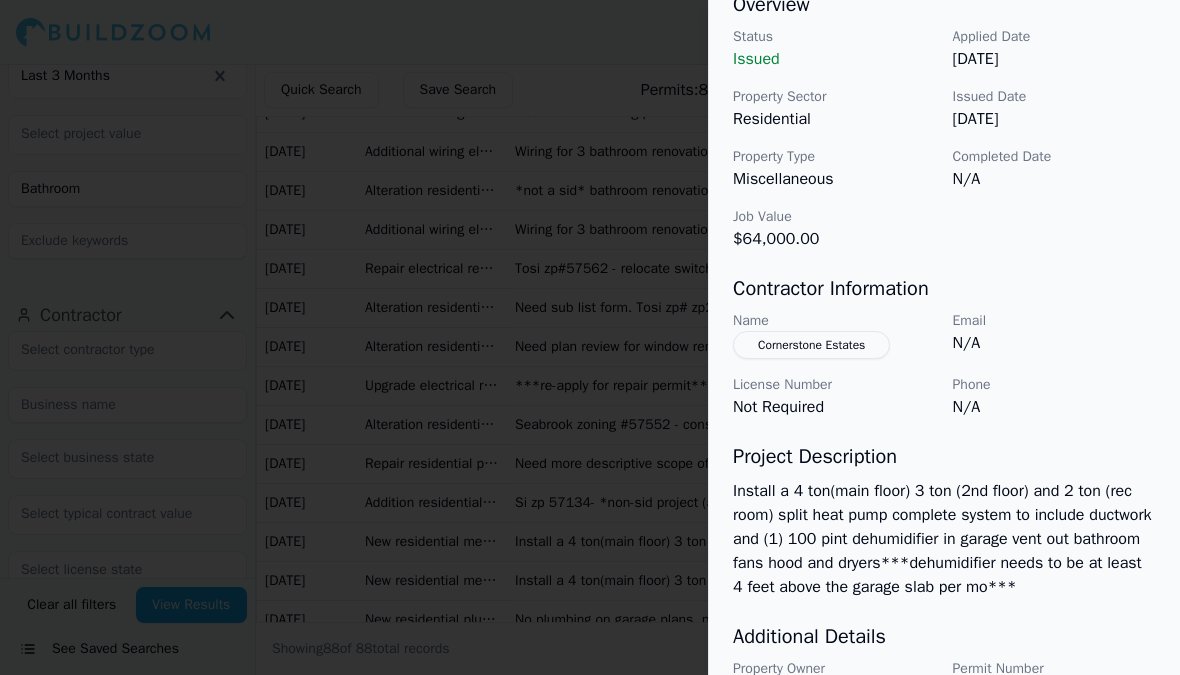 scroll, scrollTop: 698, scrollLeft: 0, axis: vertical 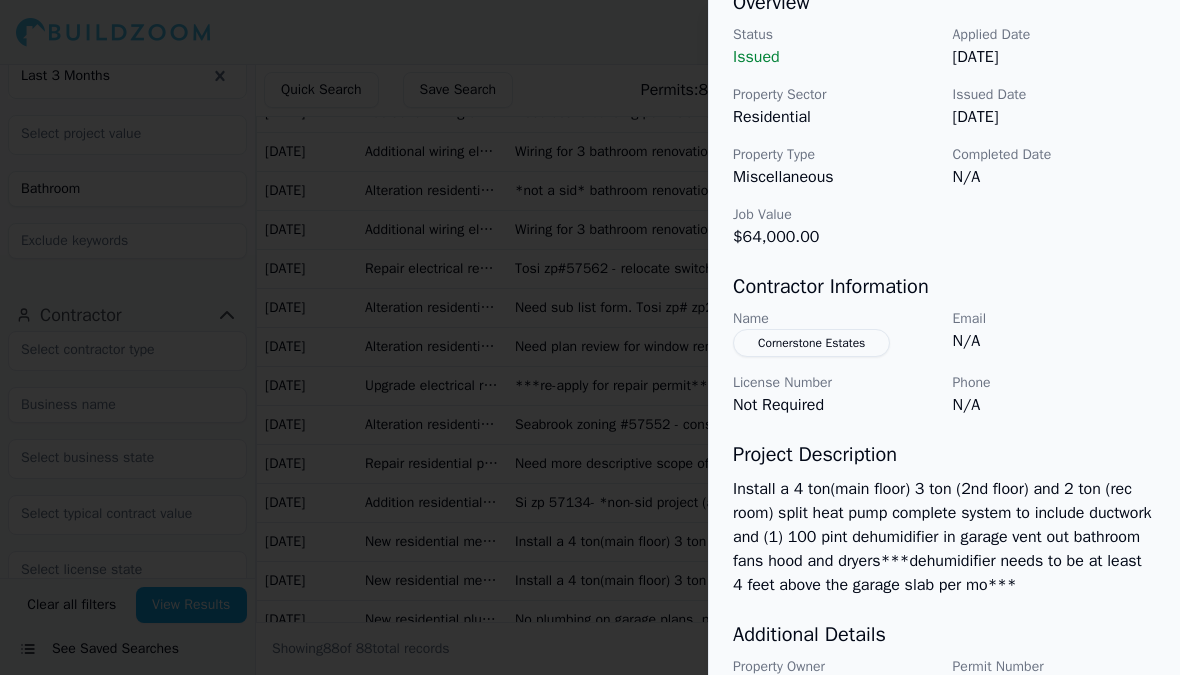 click at bounding box center [590, 337] 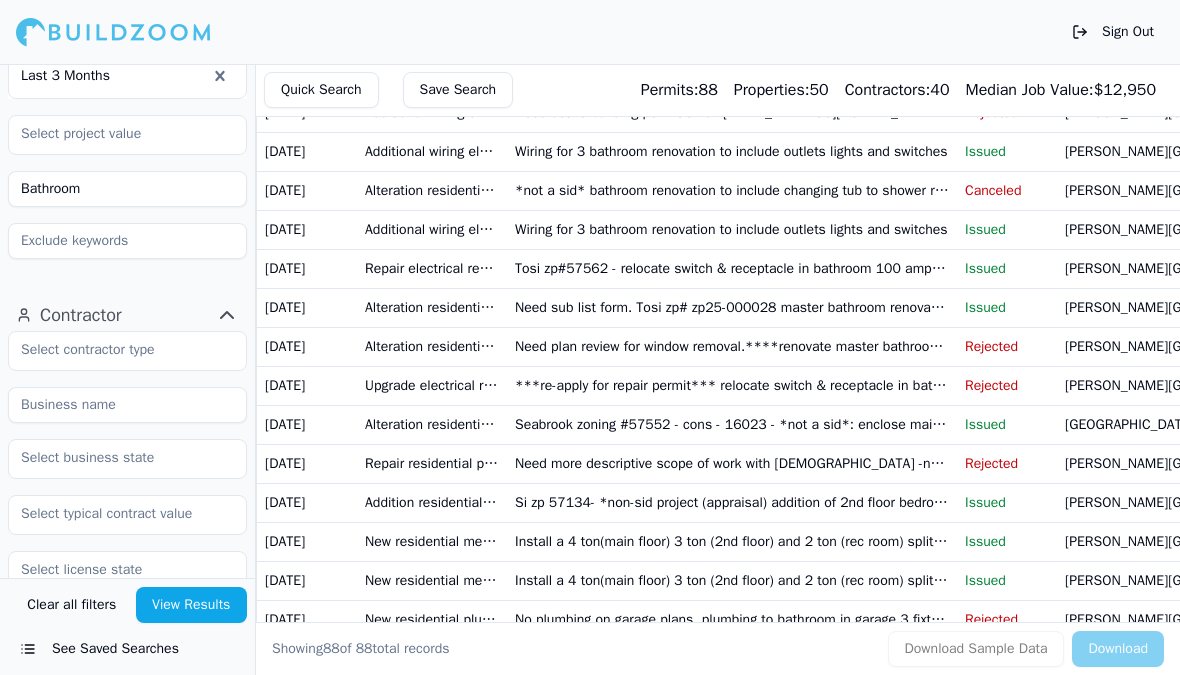 click at bounding box center (127, 405) 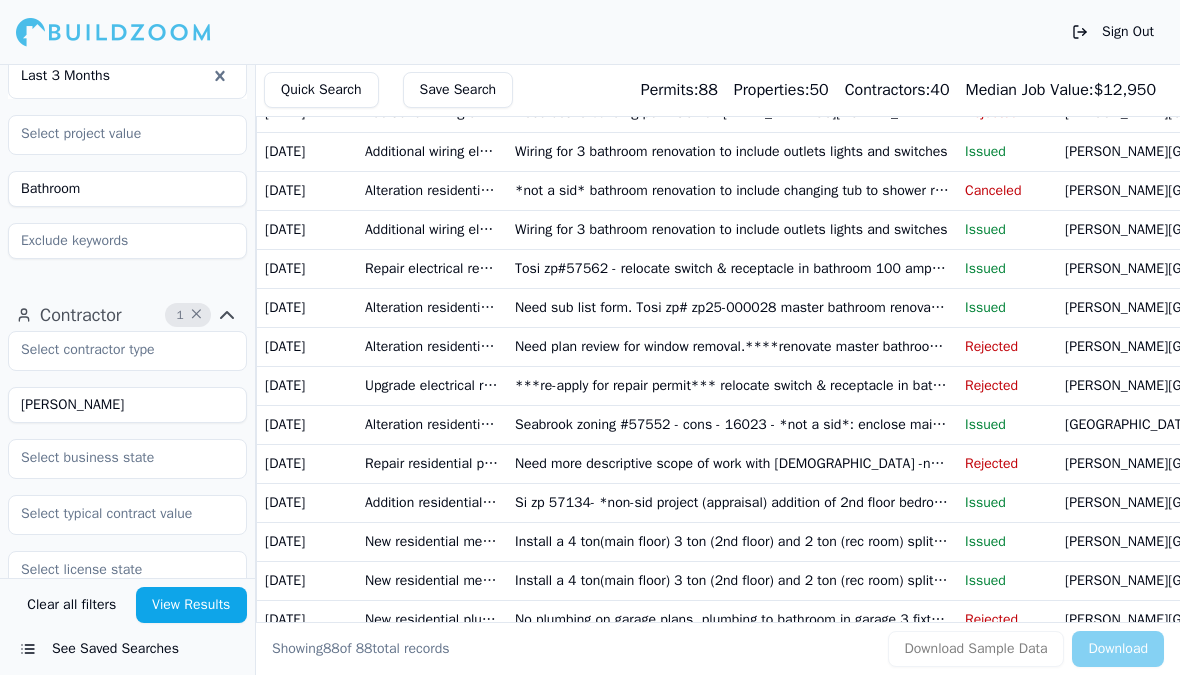 type on "[PERSON_NAME]" 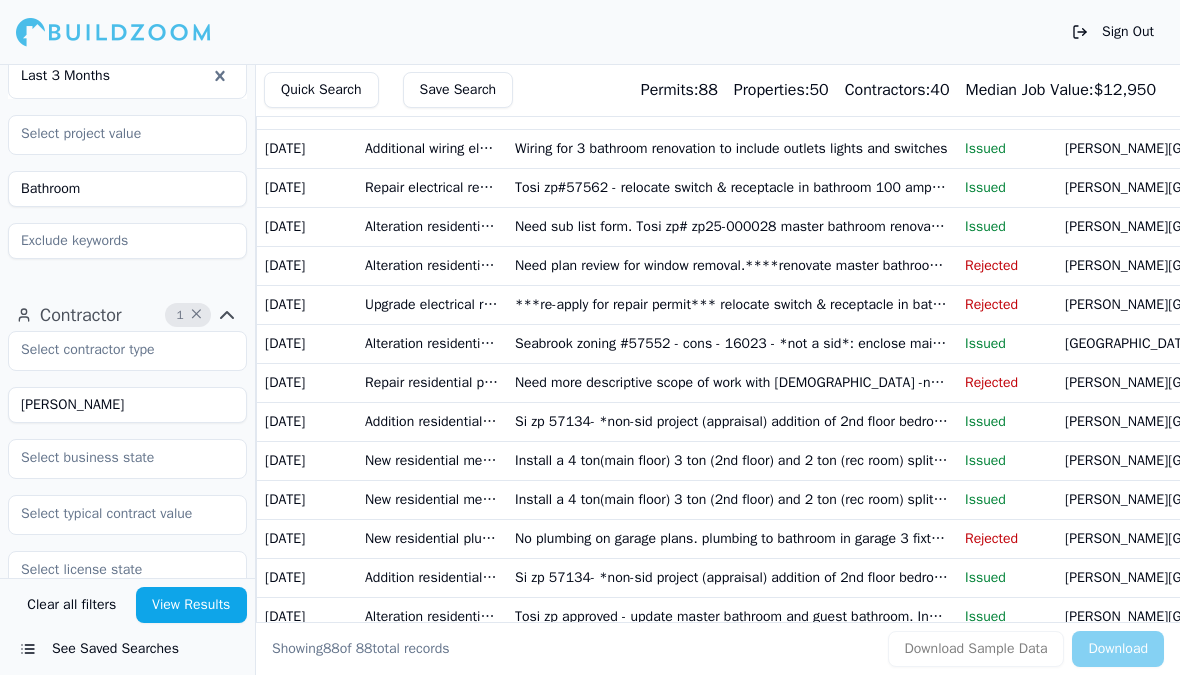 scroll, scrollTop: 2402, scrollLeft: 0, axis: vertical 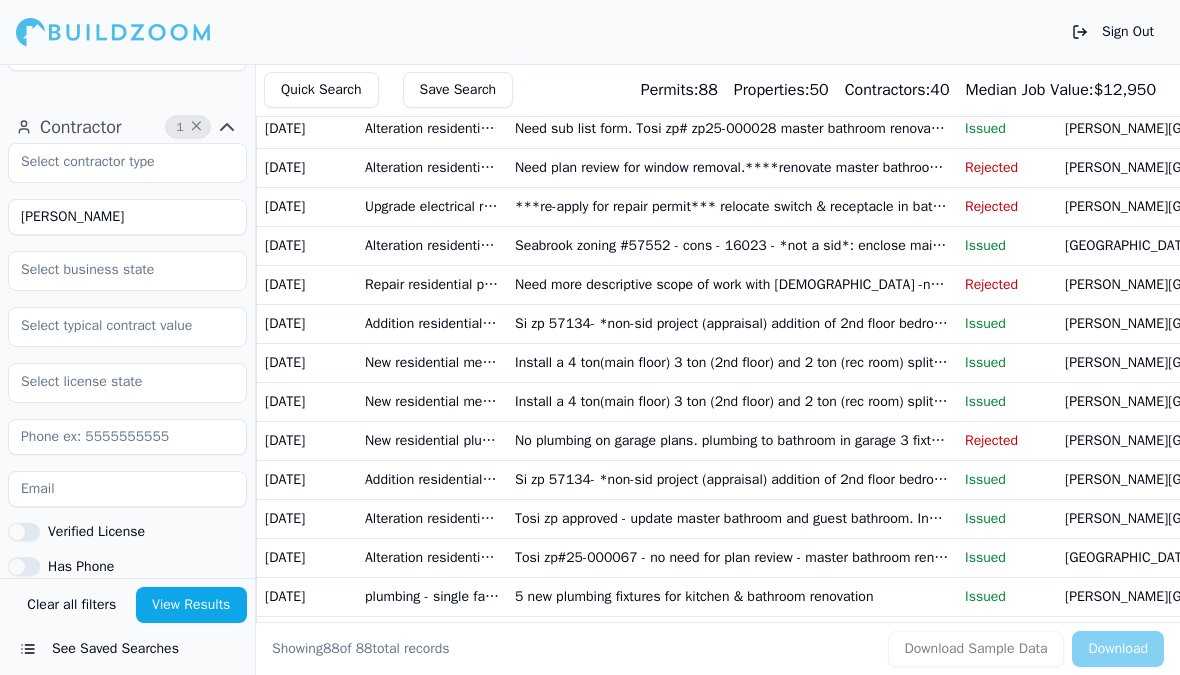 click on "[PERSON_NAME]" at bounding box center (127, 217) 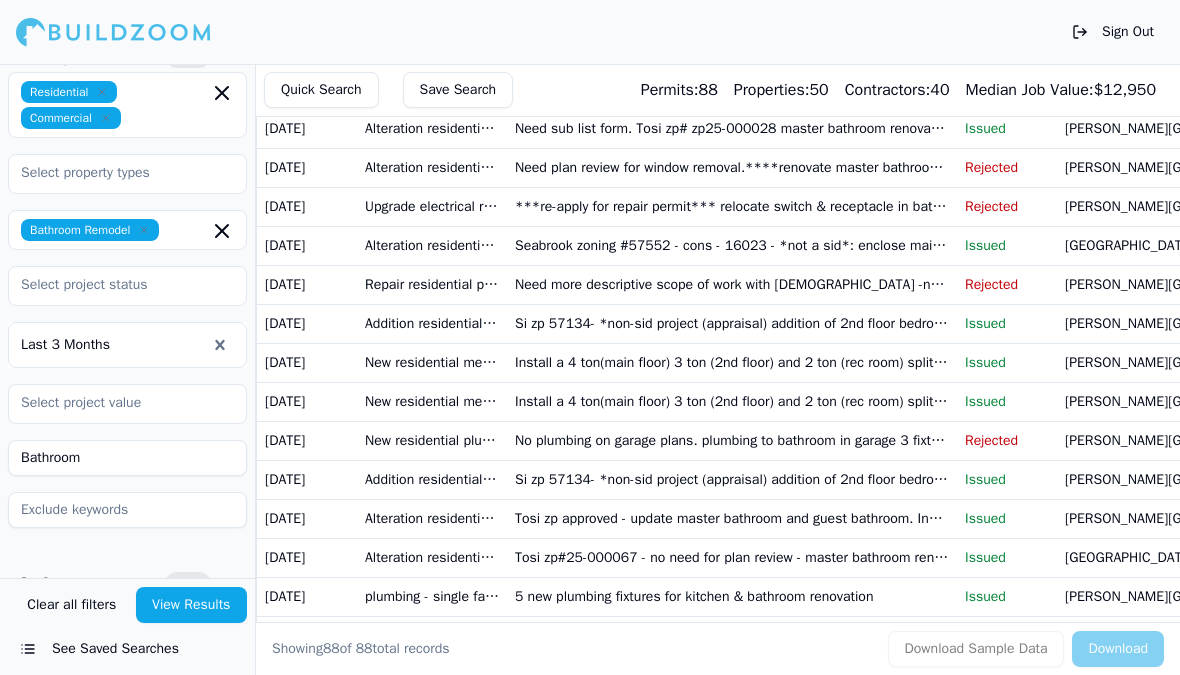 click 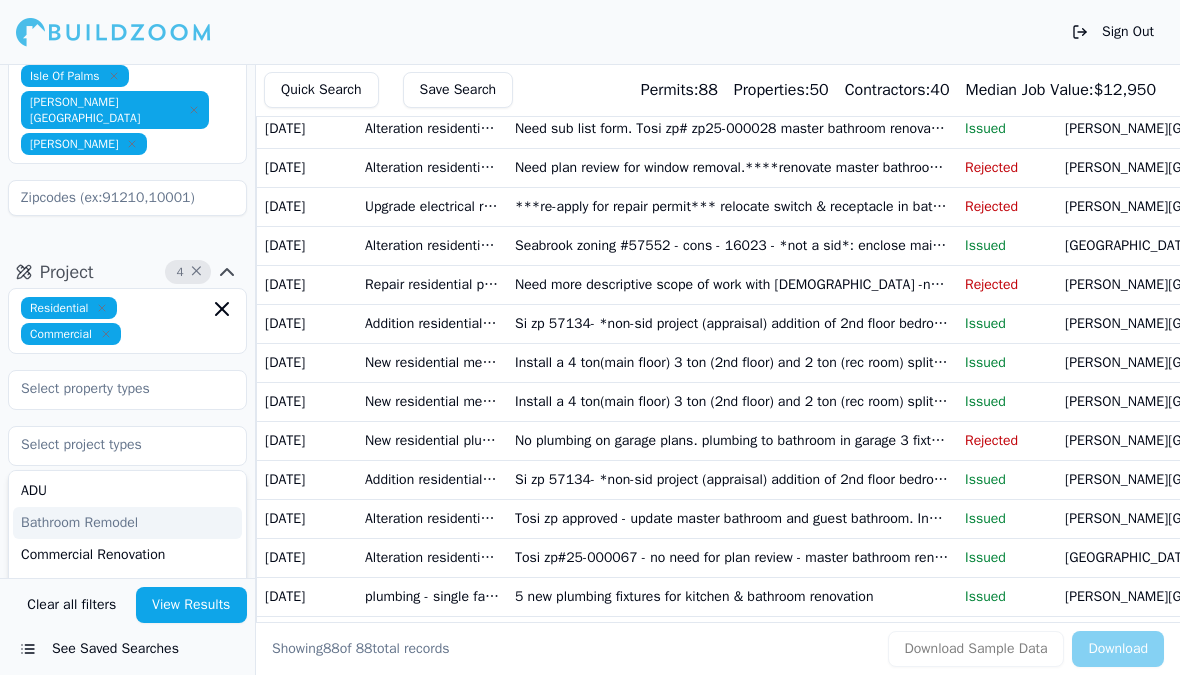 click 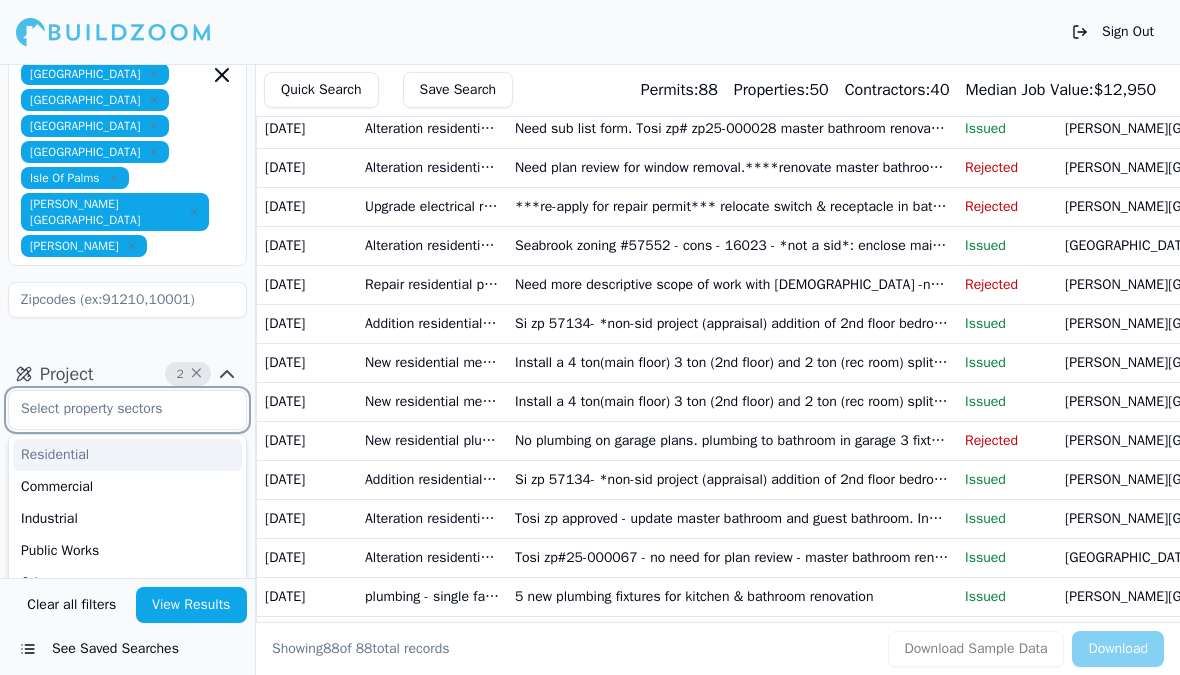 scroll, scrollTop: 227, scrollLeft: 0, axis: vertical 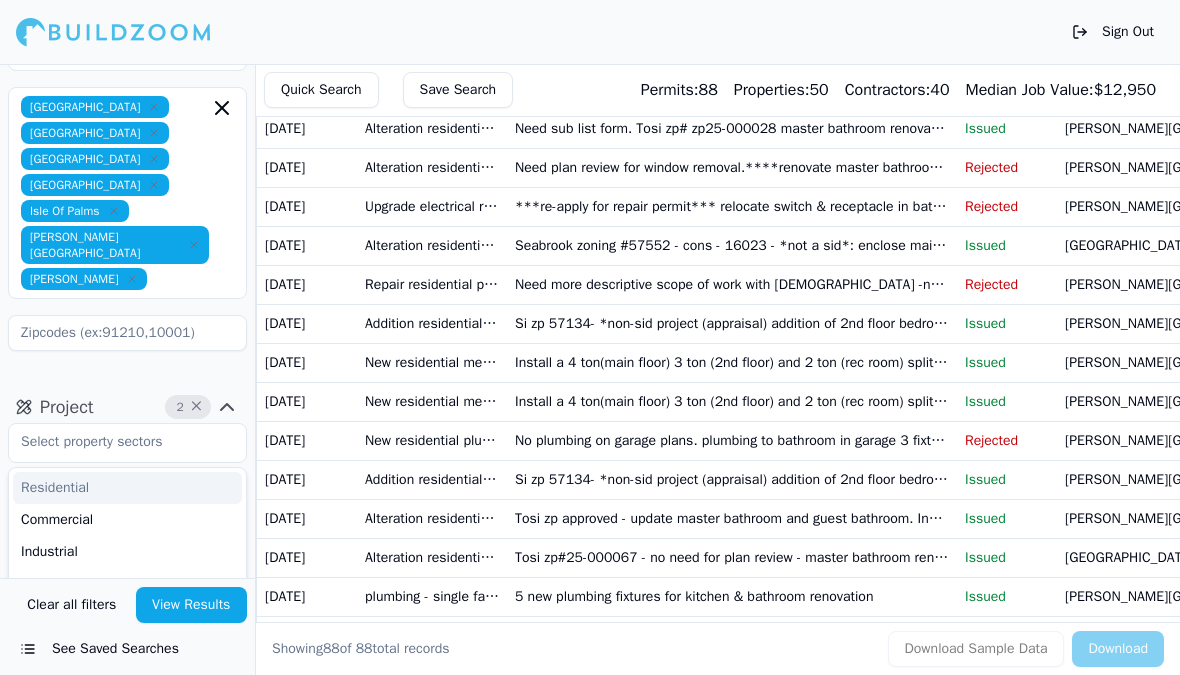 click 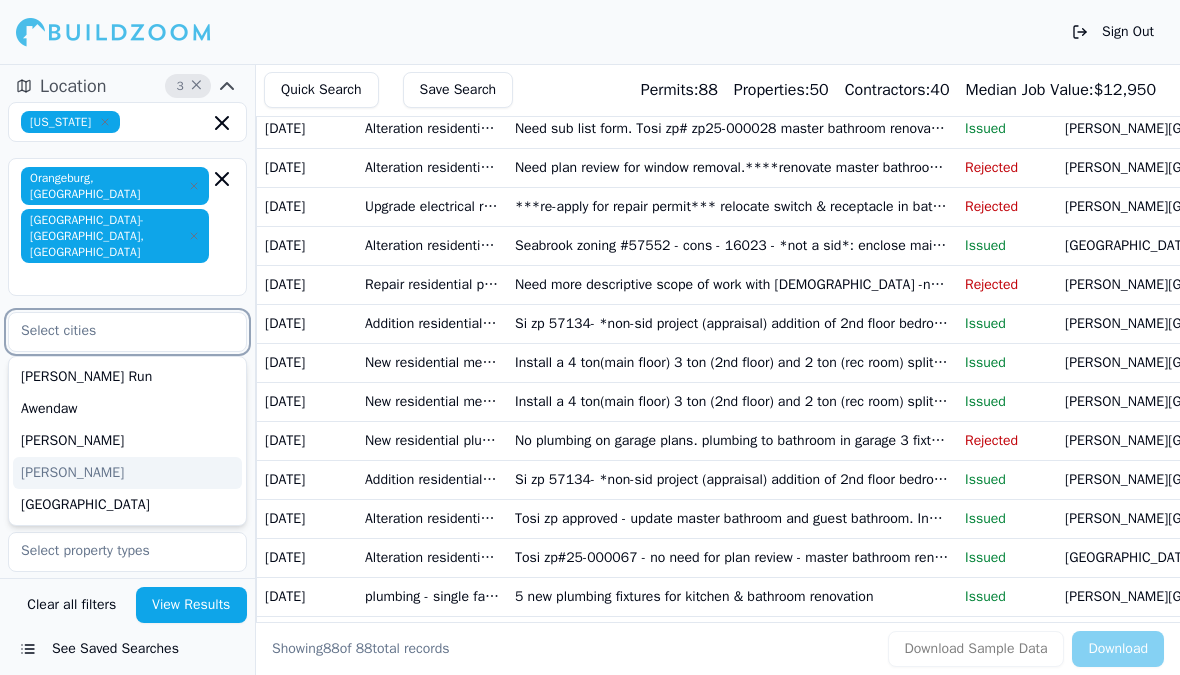 scroll, scrollTop: 1, scrollLeft: 0, axis: vertical 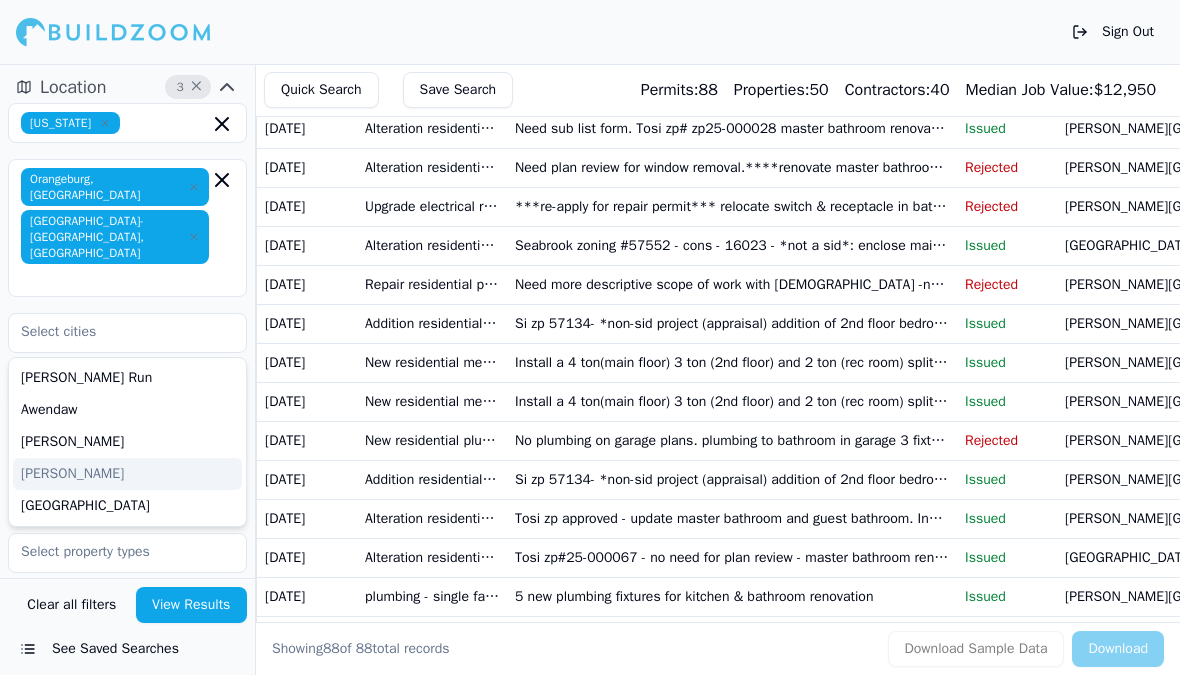 click 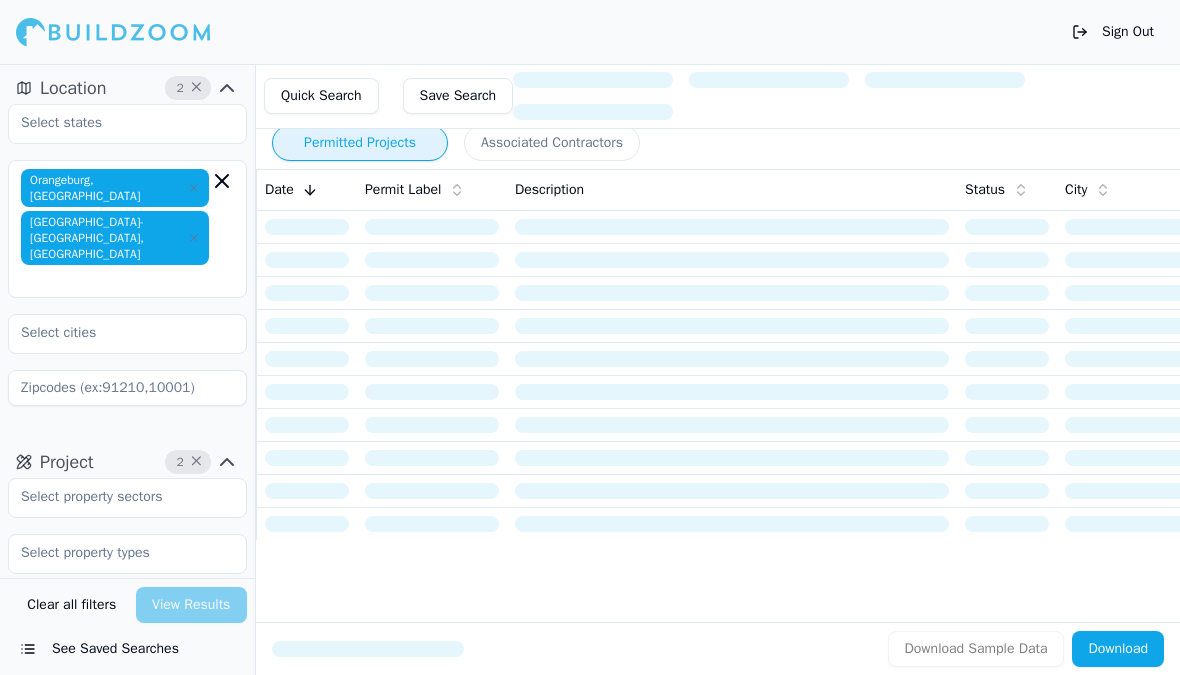 scroll, scrollTop: 2, scrollLeft: 0, axis: vertical 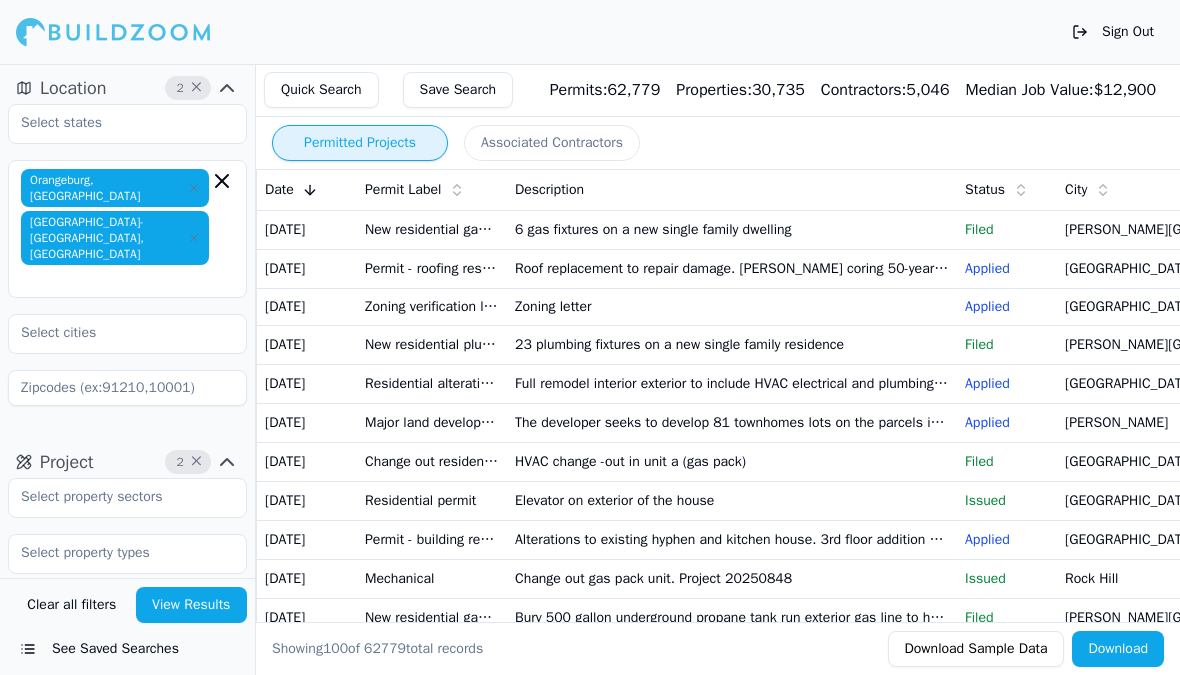 click on "6 gas fixtures on a new single family dwelling" at bounding box center (732, 229) 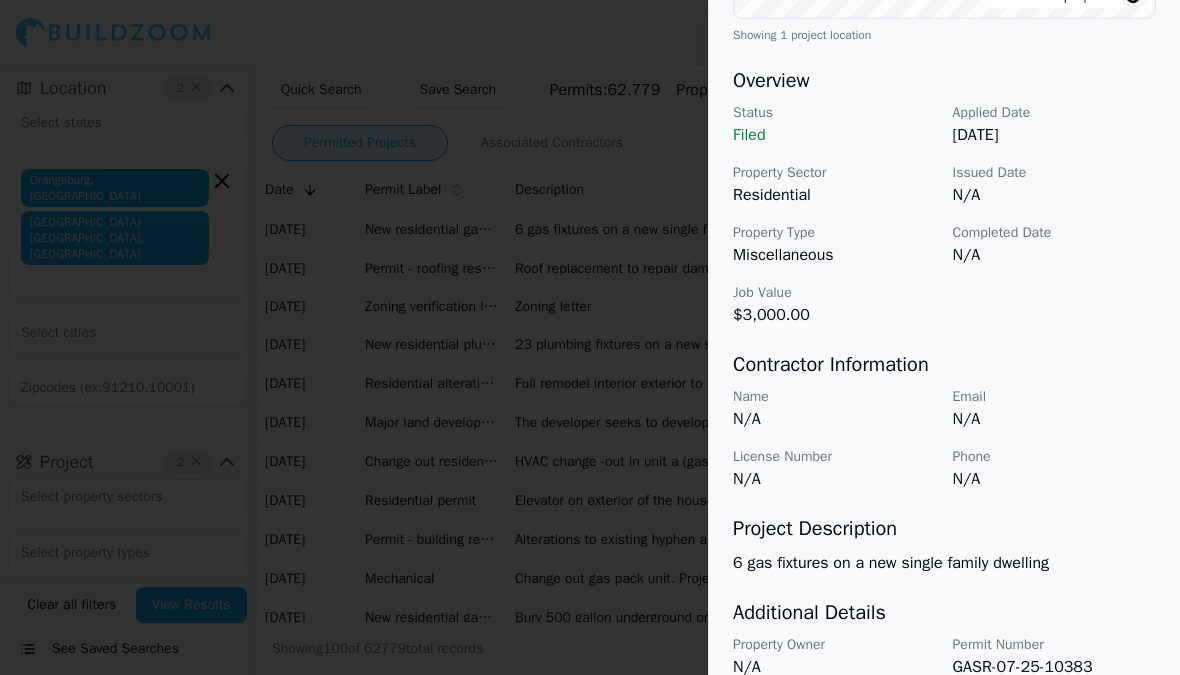 scroll, scrollTop: 596, scrollLeft: 0, axis: vertical 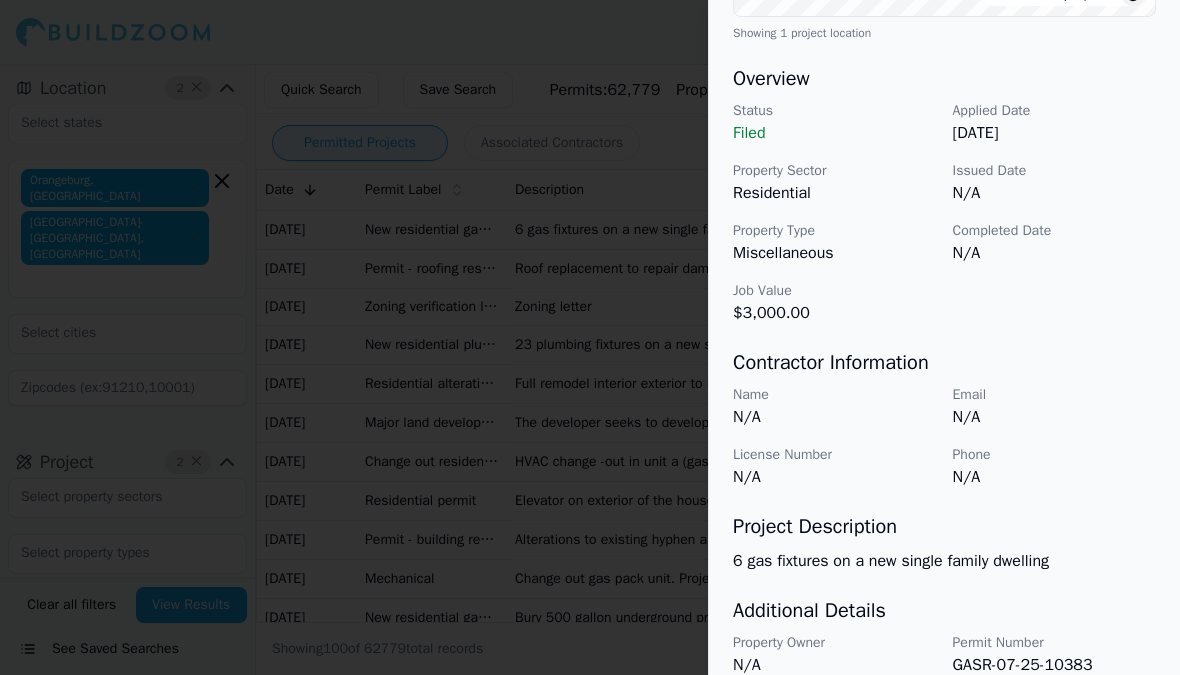 click at bounding box center (590, 337) 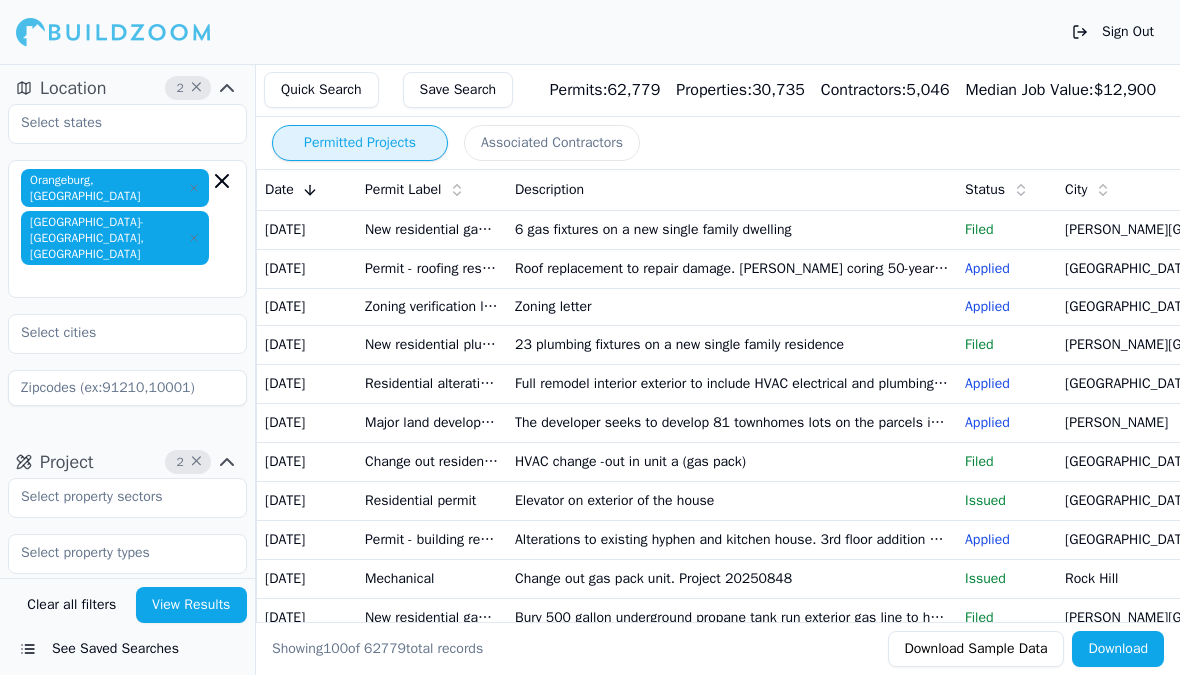 click on "23 plumbing fixtures on a new single family residence" at bounding box center (732, 344) 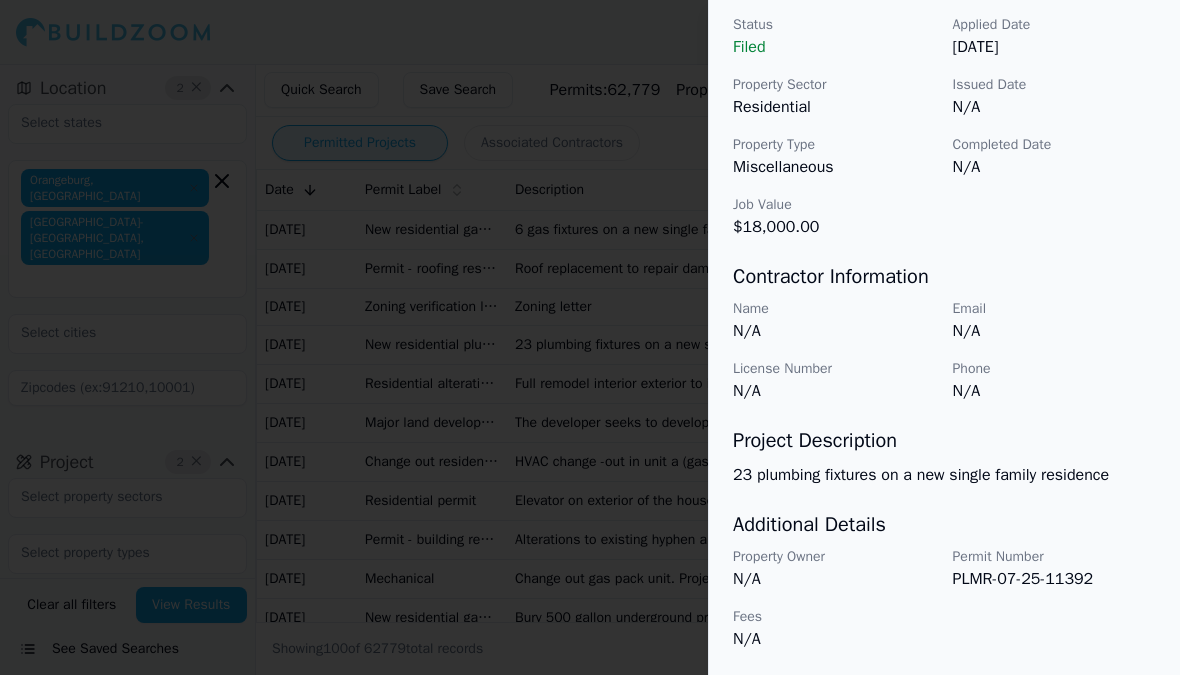 scroll, scrollTop: 682, scrollLeft: 0, axis: vertical 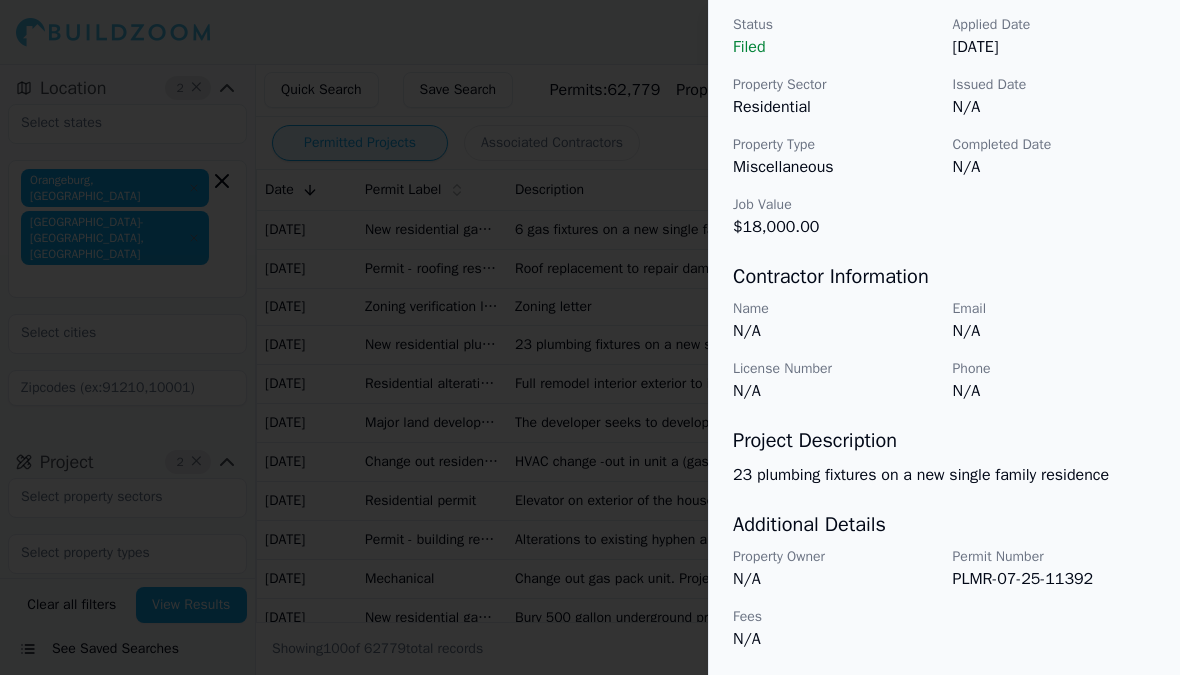 click at bounding box center [590, 337] 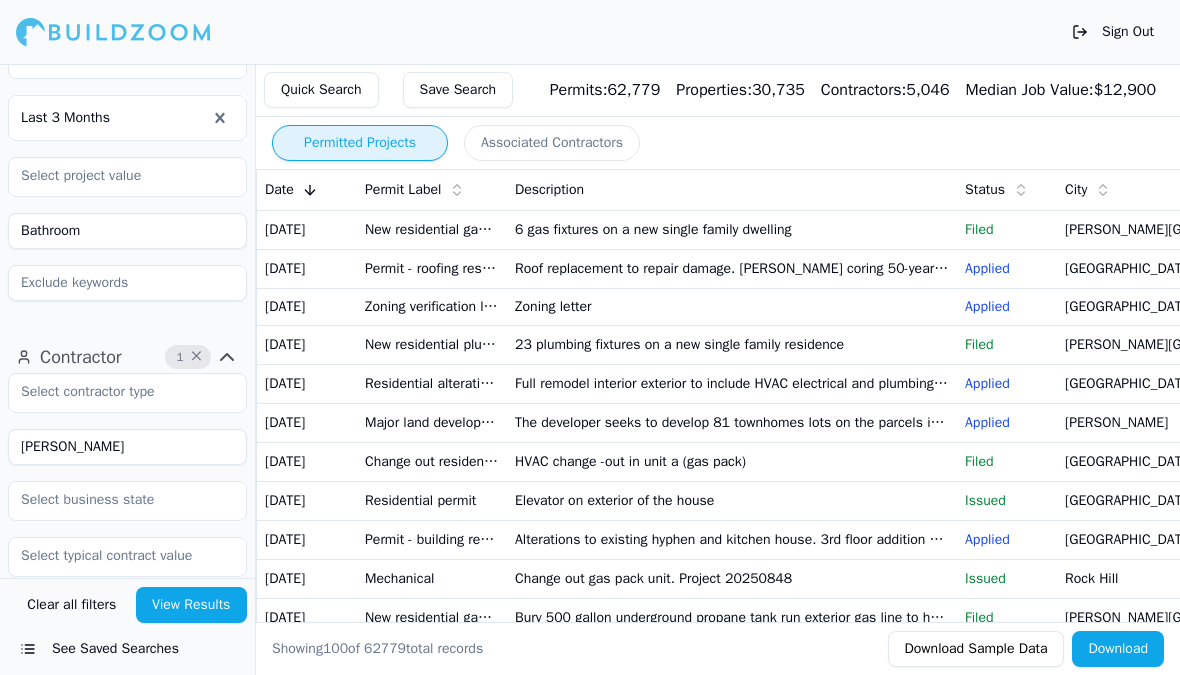 scroll, scrollTop: 612, scrollLeft: 0, axis: vertical 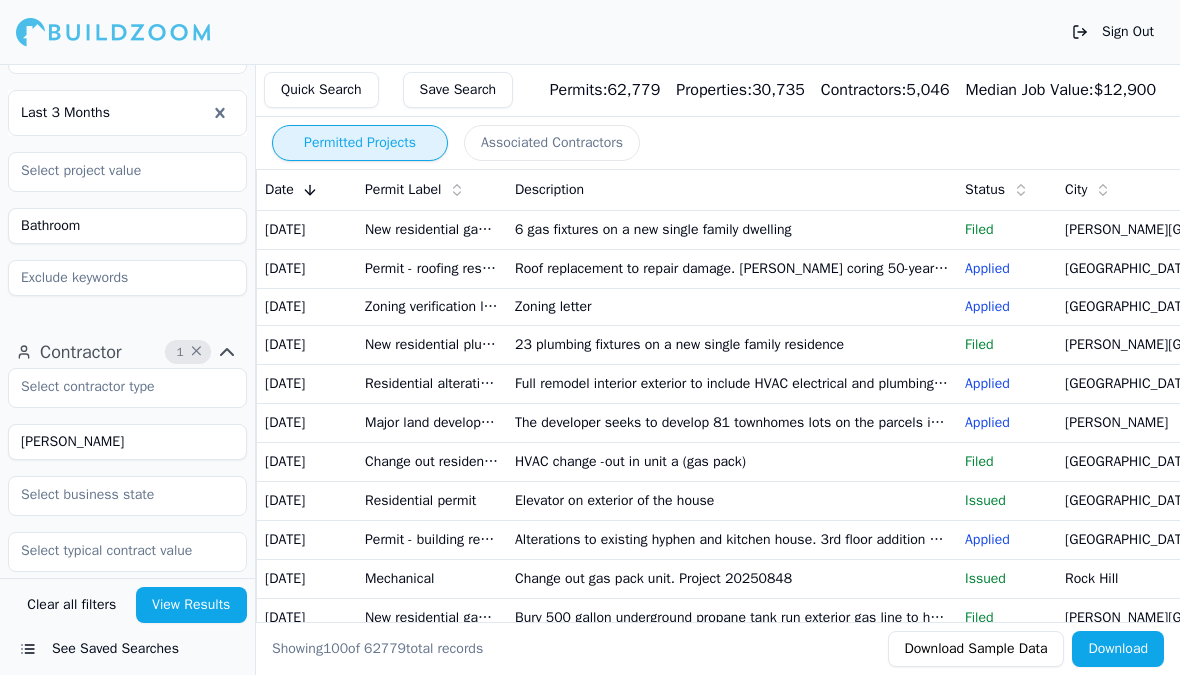 click on "[PERSON_NAME]" at bounding box center [127, 442] 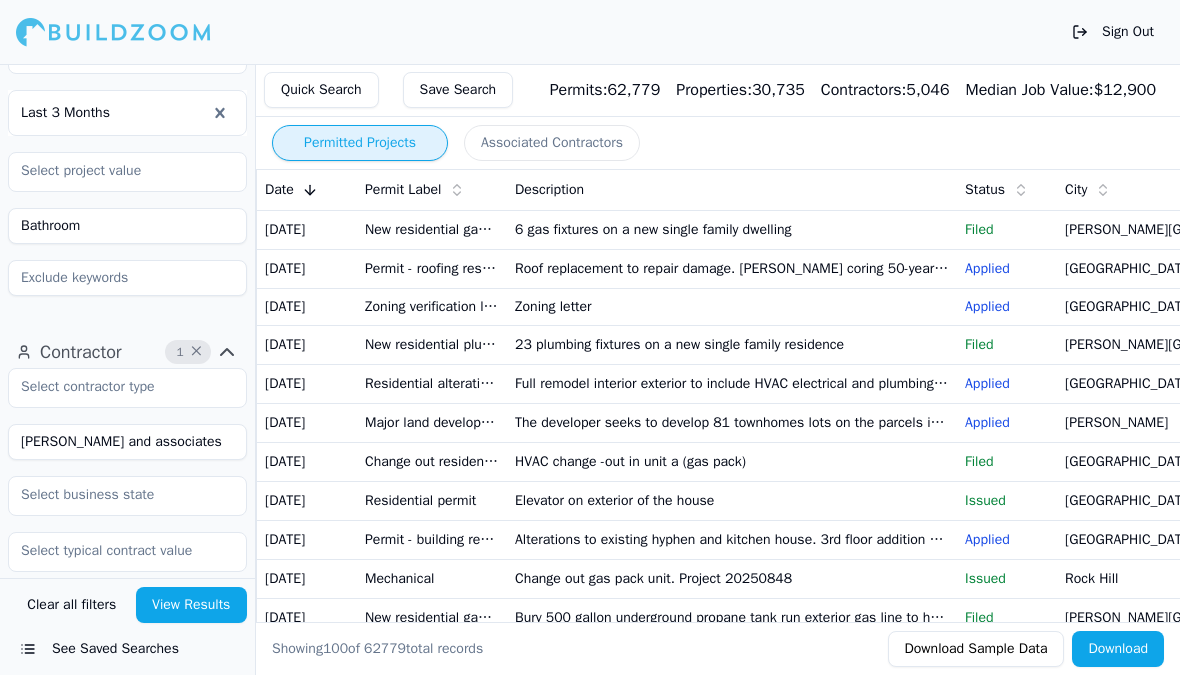 type on "Sl Shaw and associates" 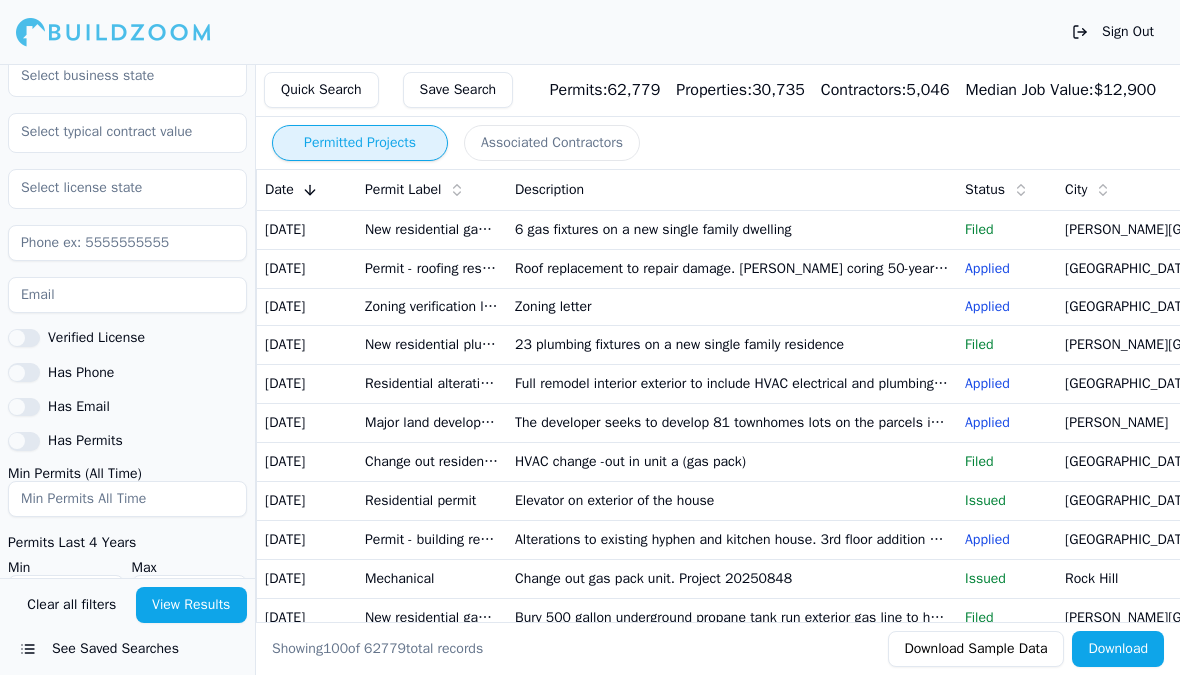 scroll, scrollTop: 1031, scrollLeft: 0, axis: vertical 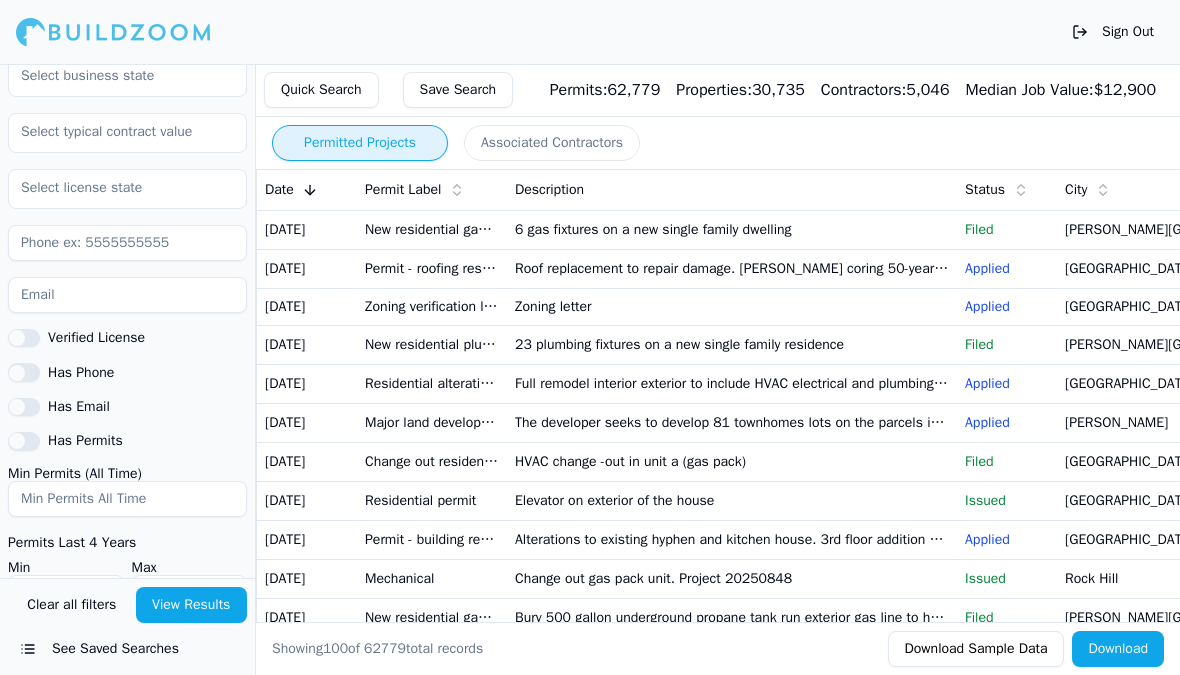 click at bounding box center (127, 295) 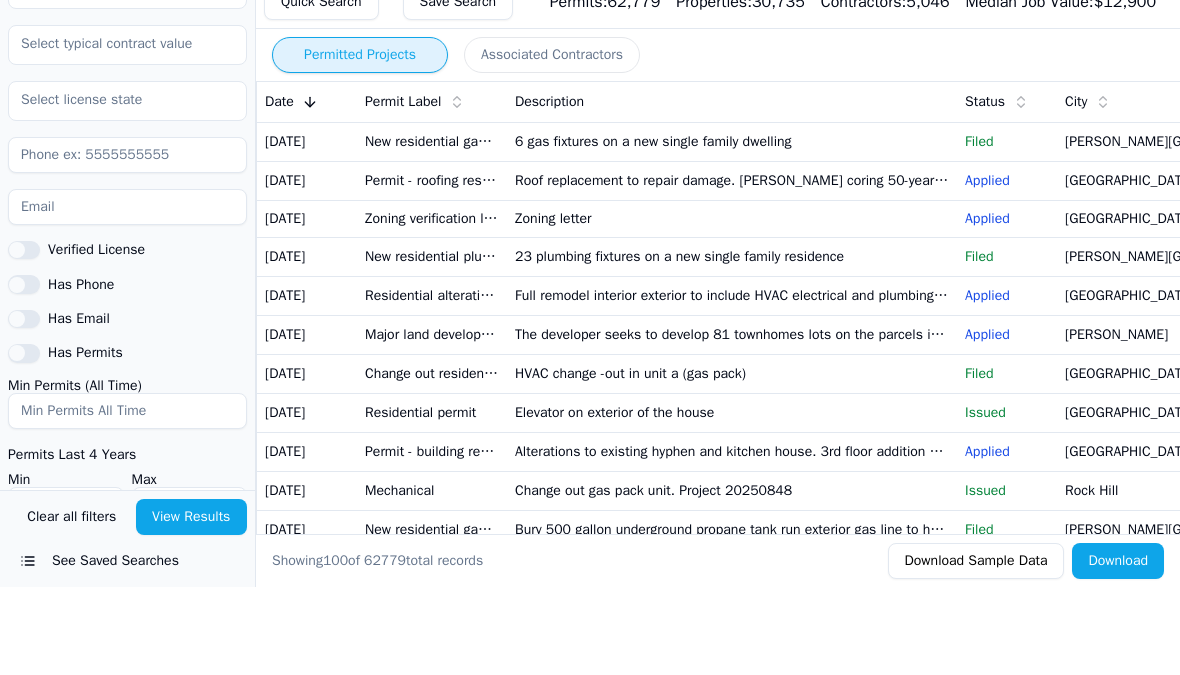 click on "View Results" at bounding box center (192, 605) 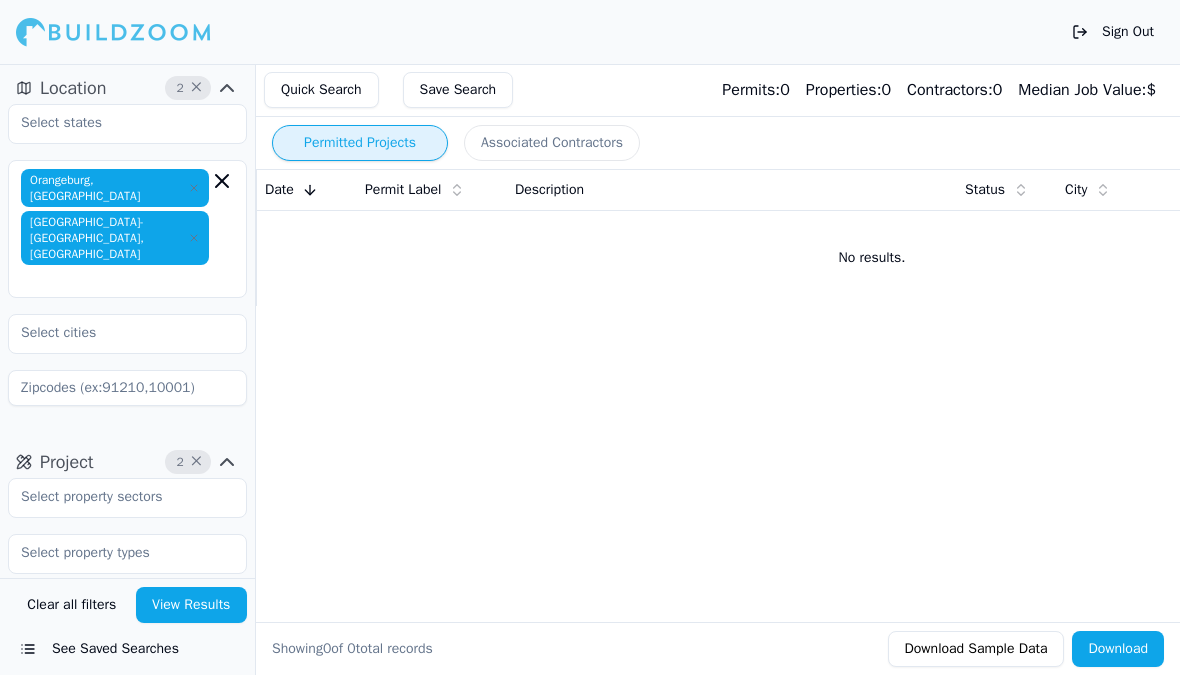 scroll, scrollTop: 0, scrollLeft: 0, axis: both 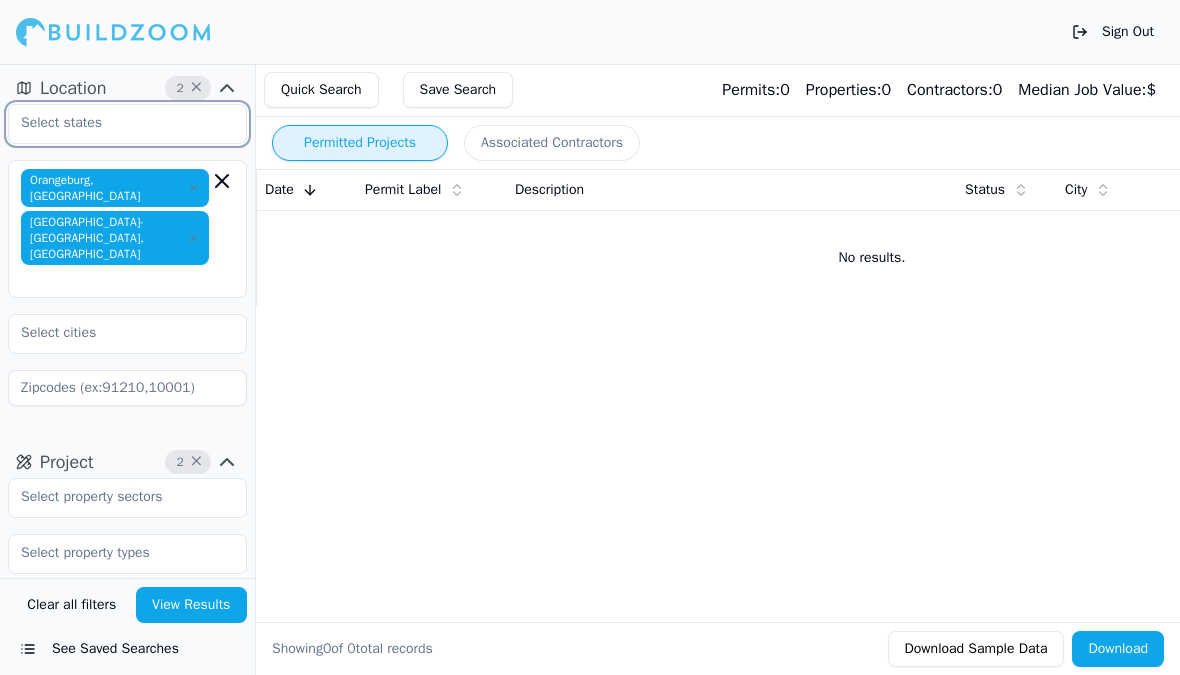 click at bounding box center (115, 123) 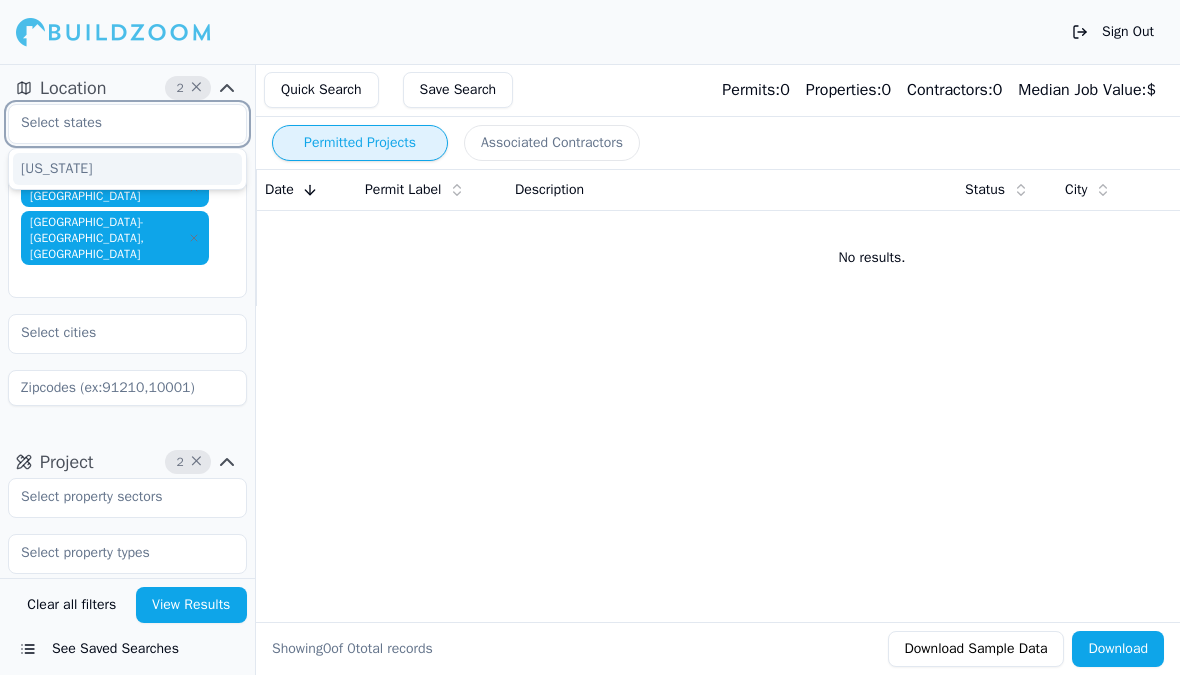 click on "[US_STATE]" at bounding box center [127, 169] 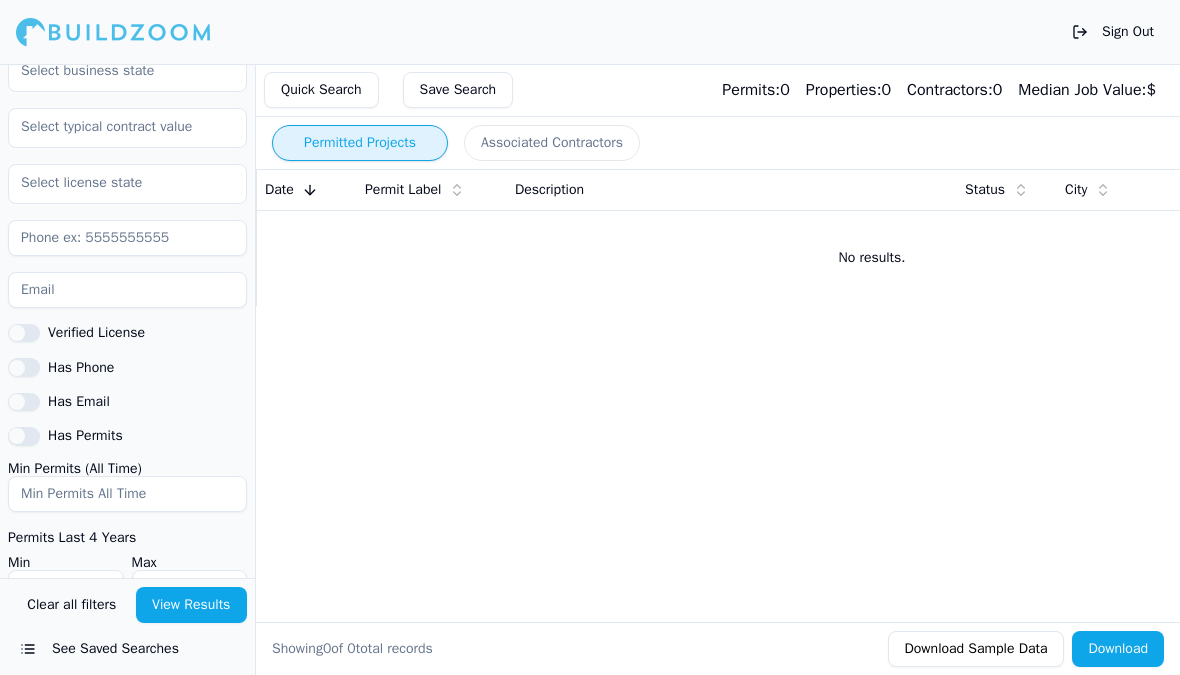 click on "View Results" at bounding box center [192, 605] 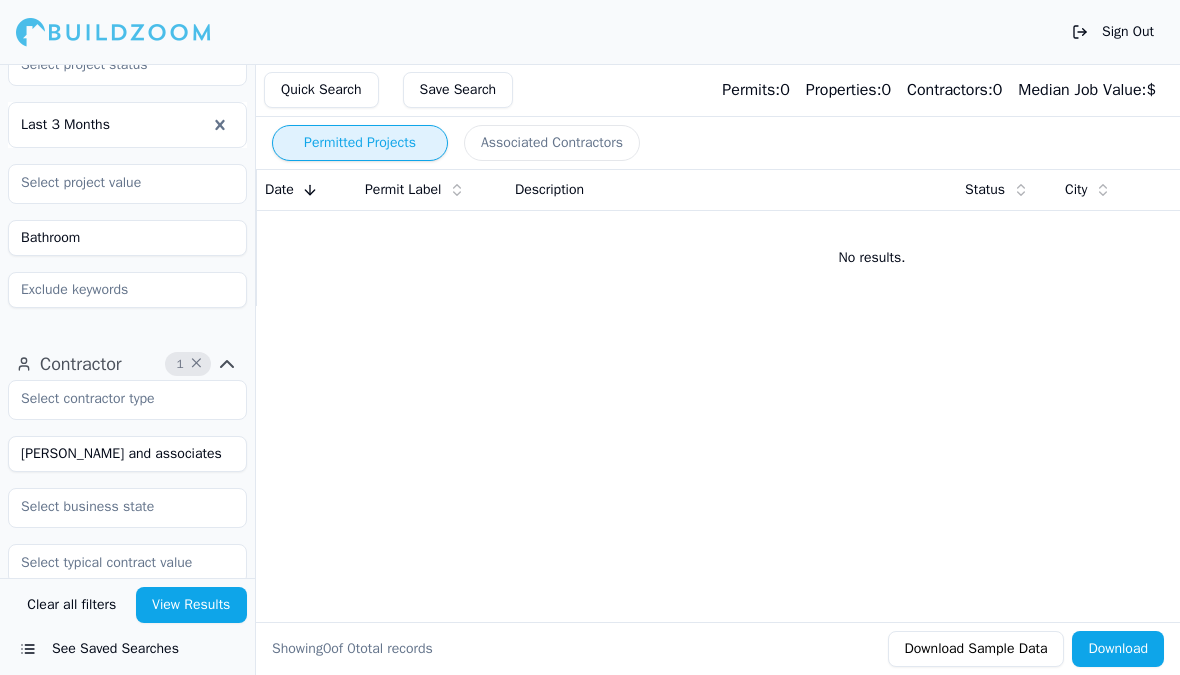 scroll, scrollTop: 605, scrollLeft: 0, axis: vertical 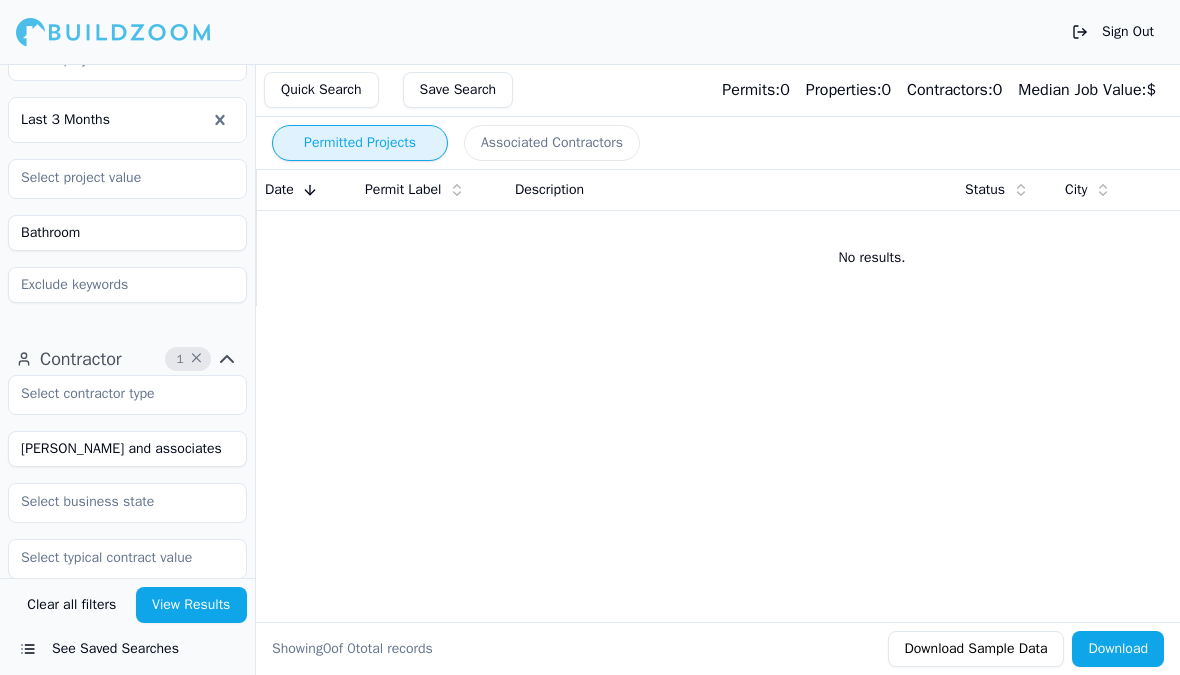 click on "Bathroom" at bounding box center [127, 233] 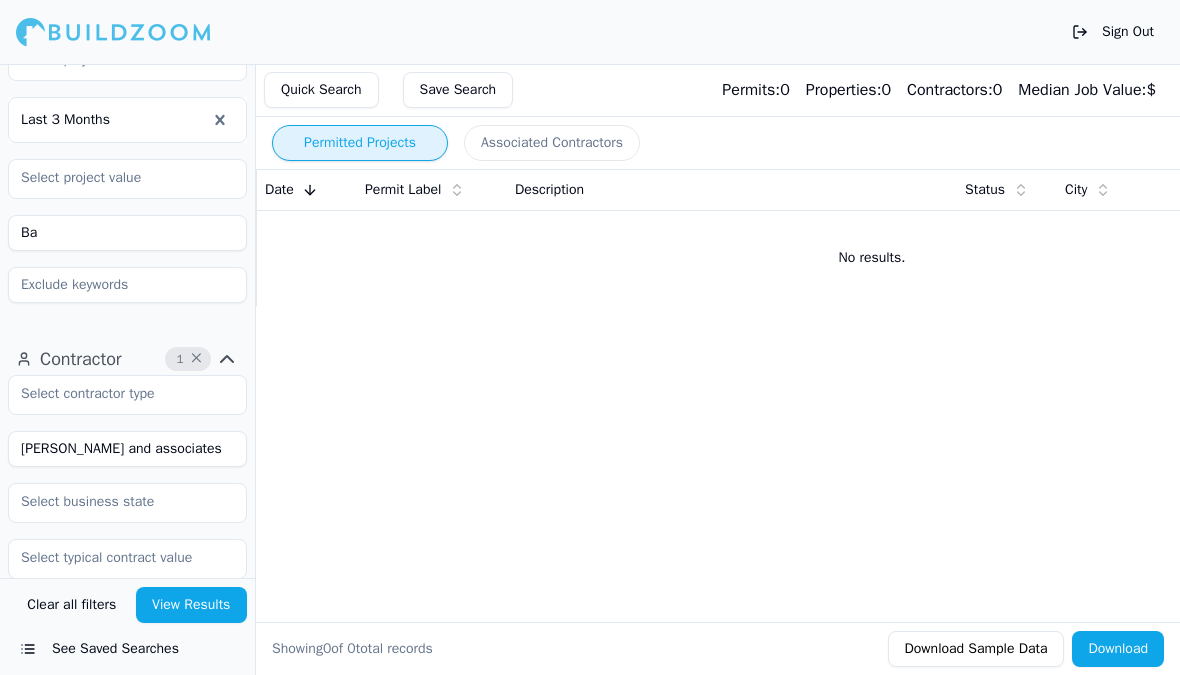 type on "B" 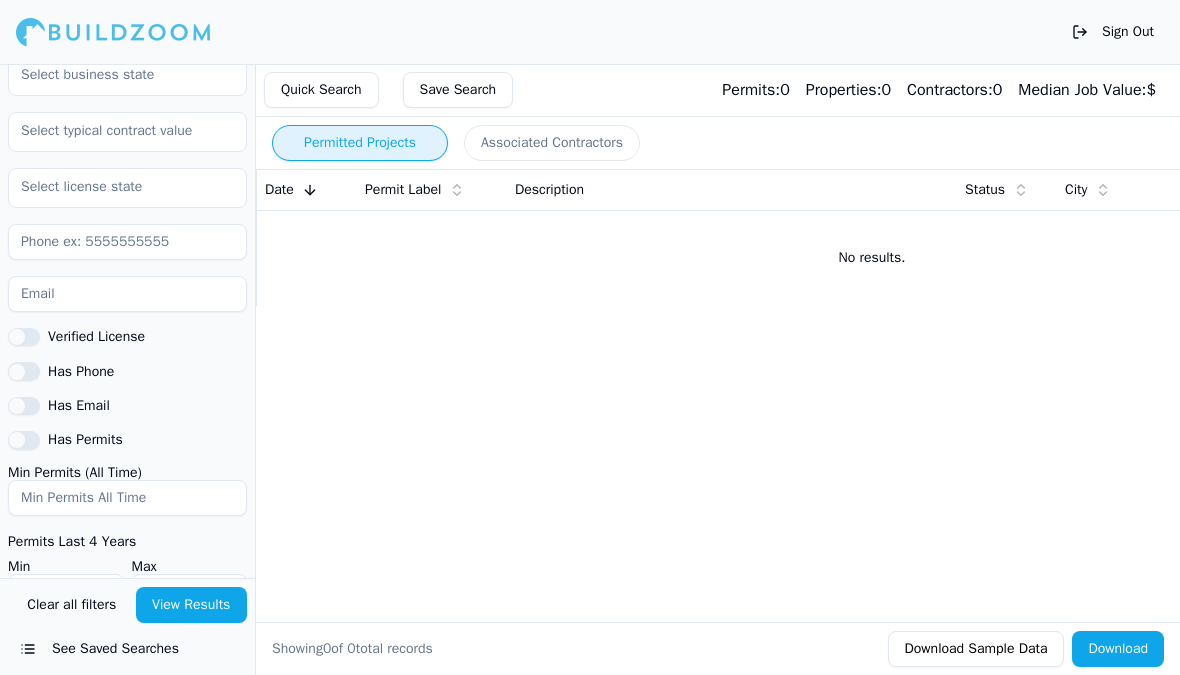 scroll, scrollTop: 1031, scrollLeft: 0, axis: vertical 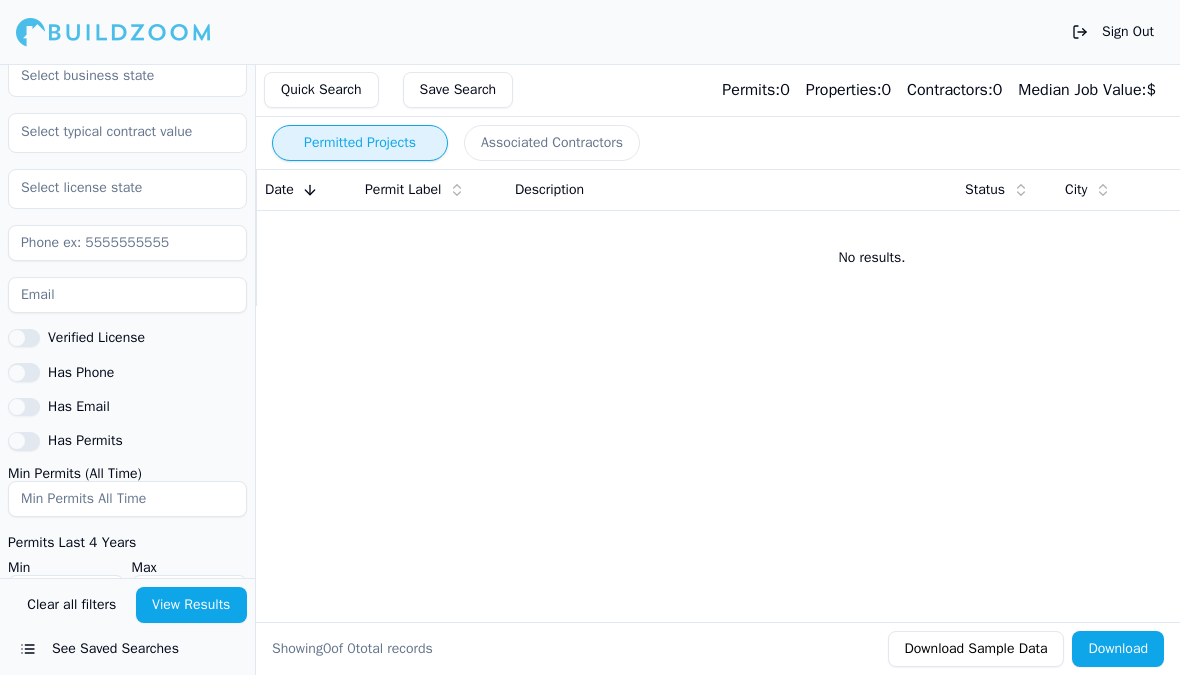 type 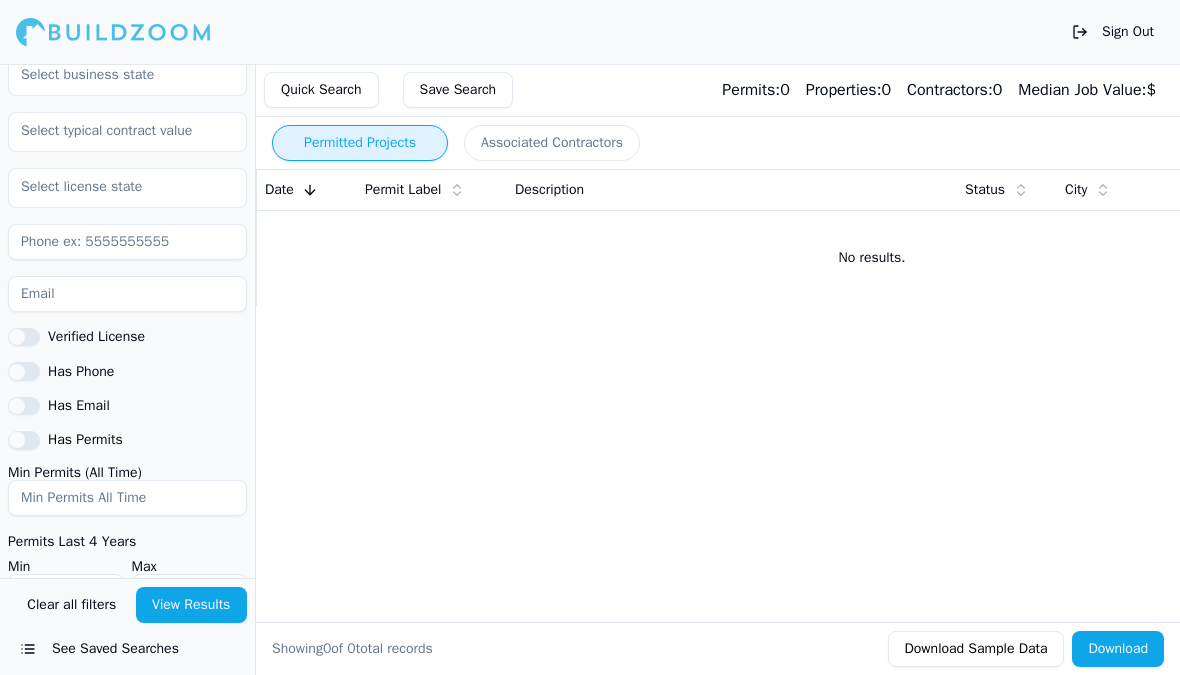 scroll, scrollTop: 1031, scrollLeft: 0, axis: vertical 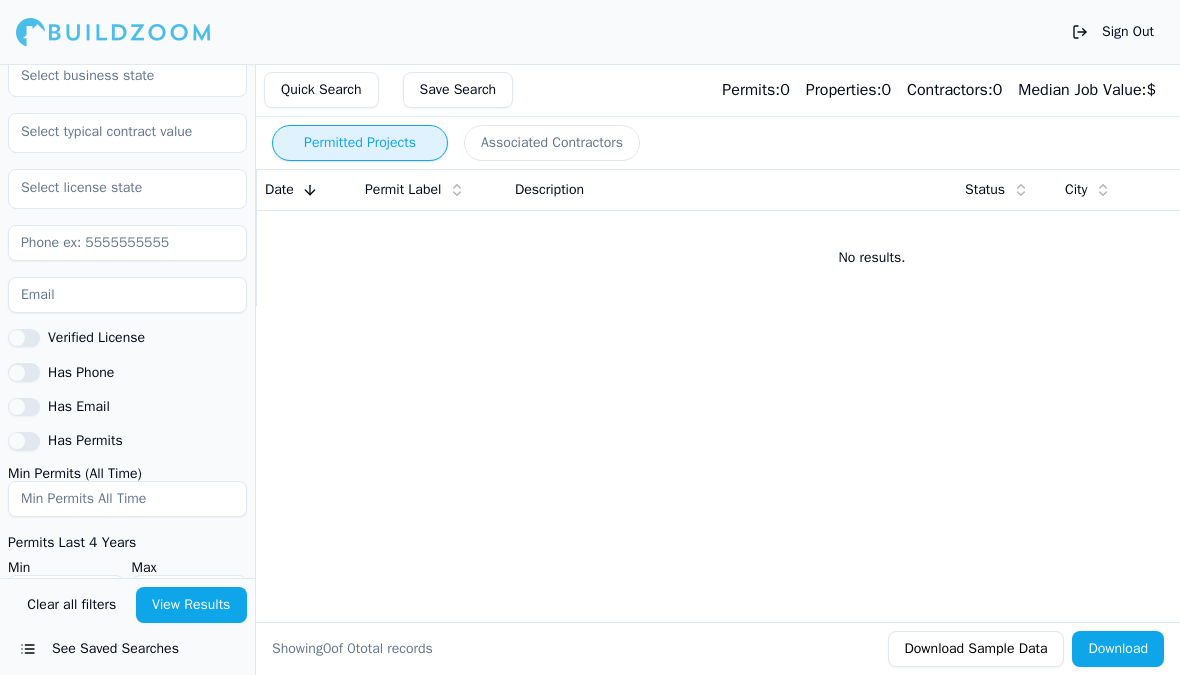 click on "Verified License" at bounding box center (24, 338) 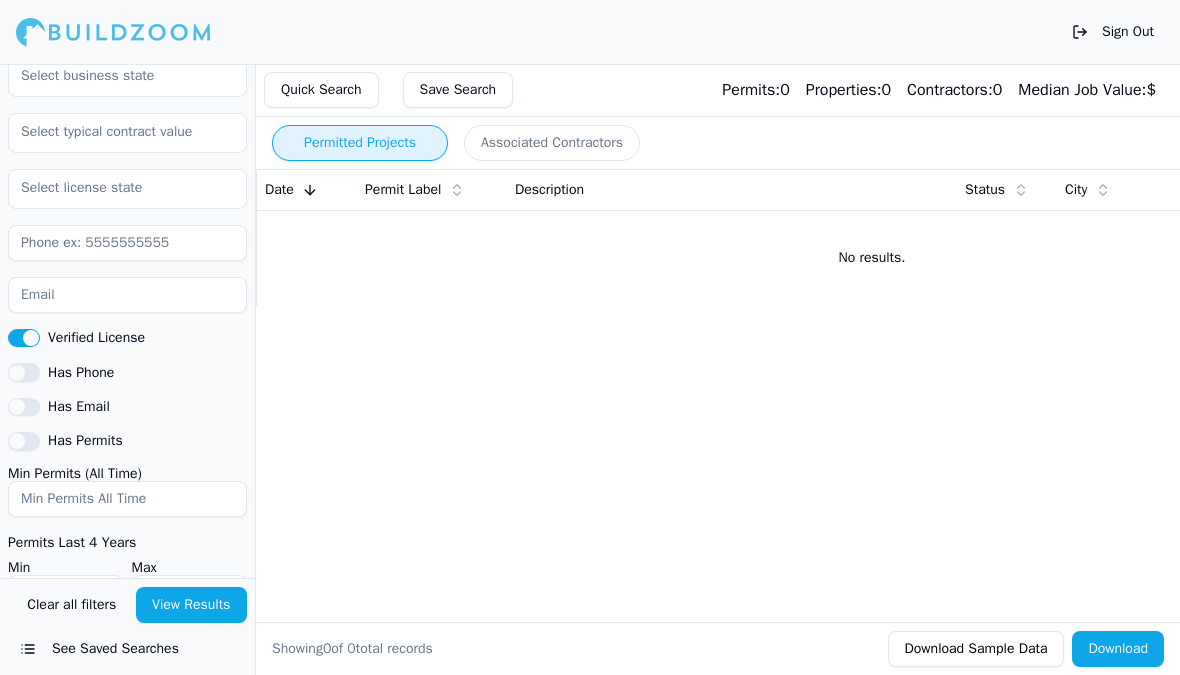 click on "View Results" at bounding box center (192, 605) 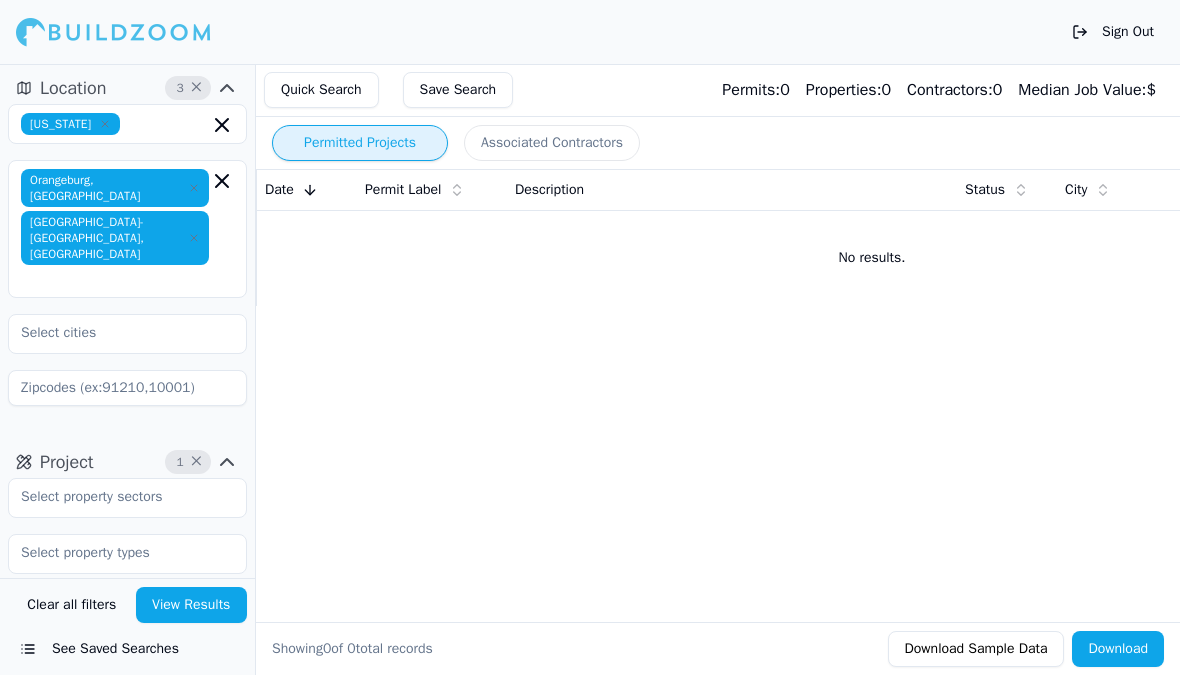 scroll, scrollTop: 0, scrollLeft: 0, axis: both 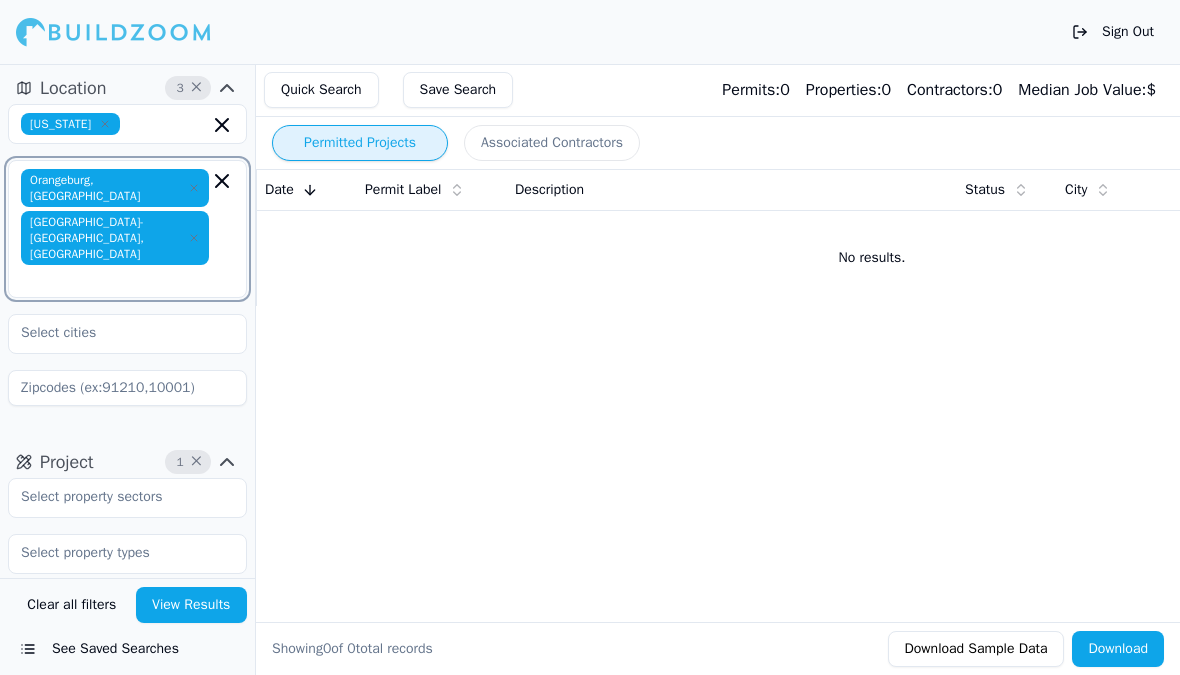 click at bounding box center [117, 279] 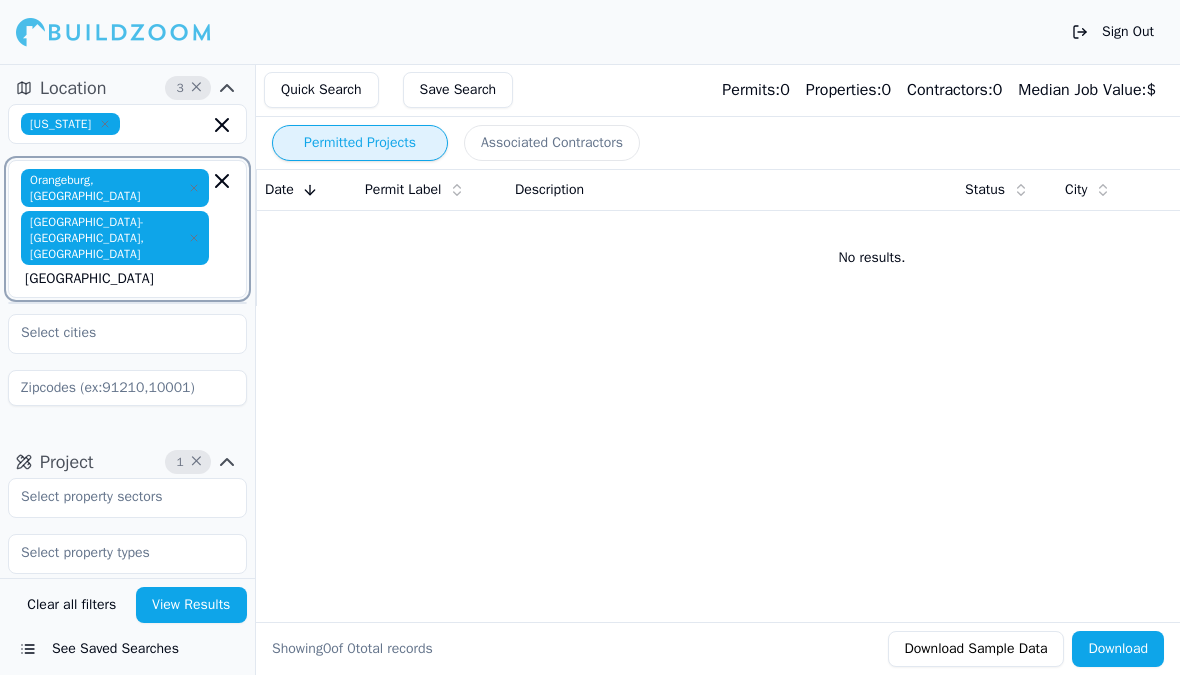 type on "[GEOGRAPHIC_DATA]" 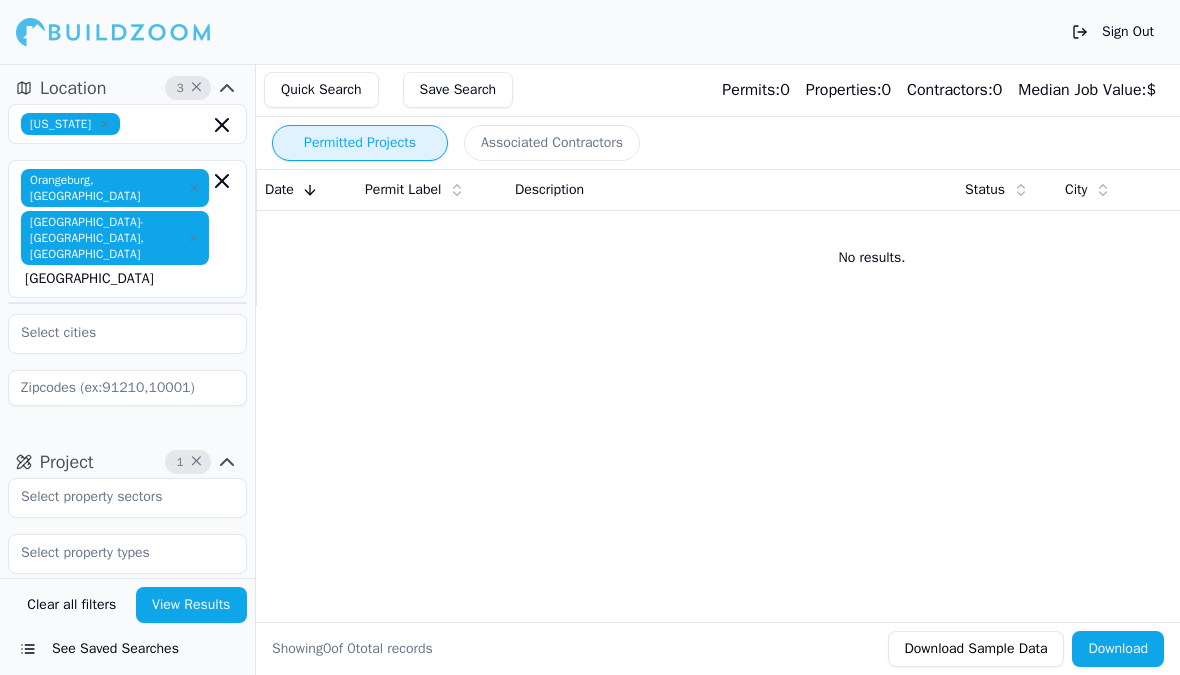 click on "Permitted Projects Associated Contractors Date Permit Label Description Status City State Zip code Project Tags No results. Showing  0  of   0  total records Download Sample Data Download" at bounding box center [768, 369] 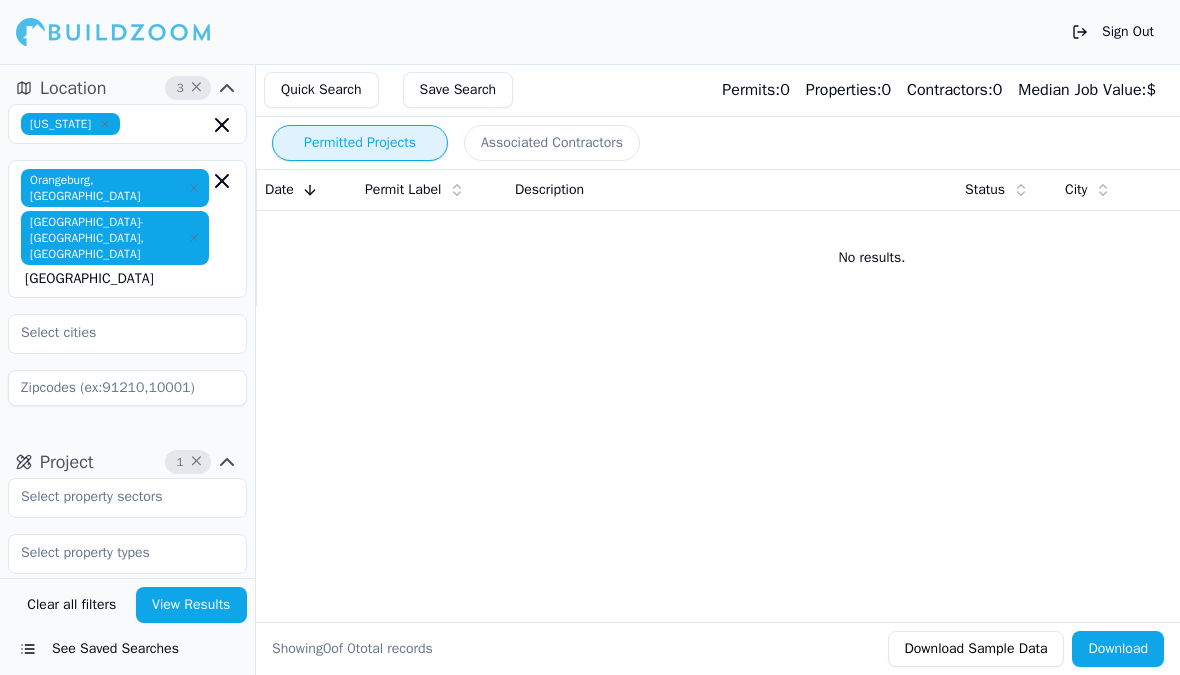 click on "View Results" at bounding box center [192, 605] 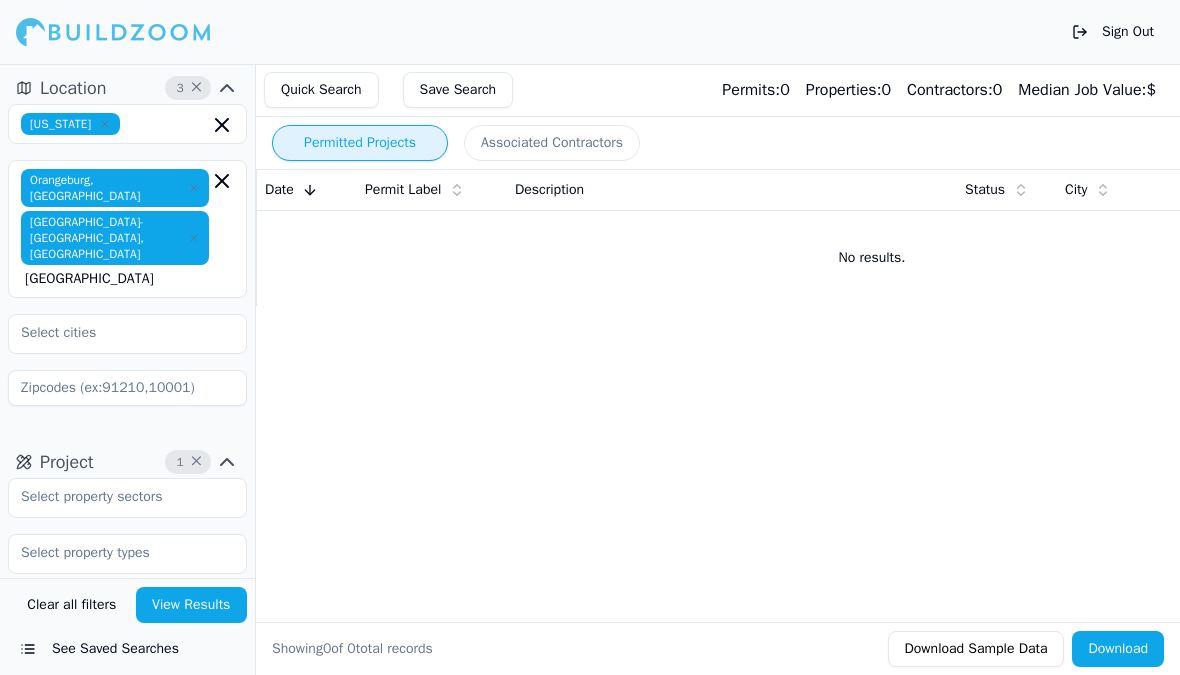scroll, scrollTop: 0, scrollLeft: 0, axis: both 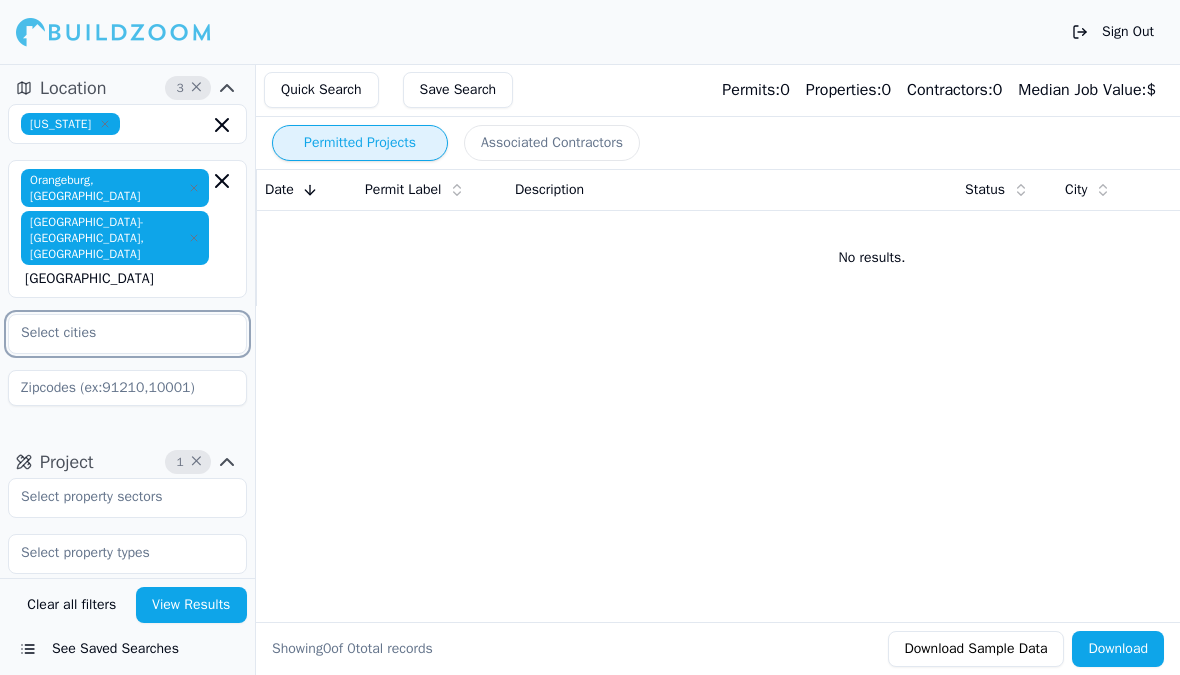 click at bounding box center (115, 333) 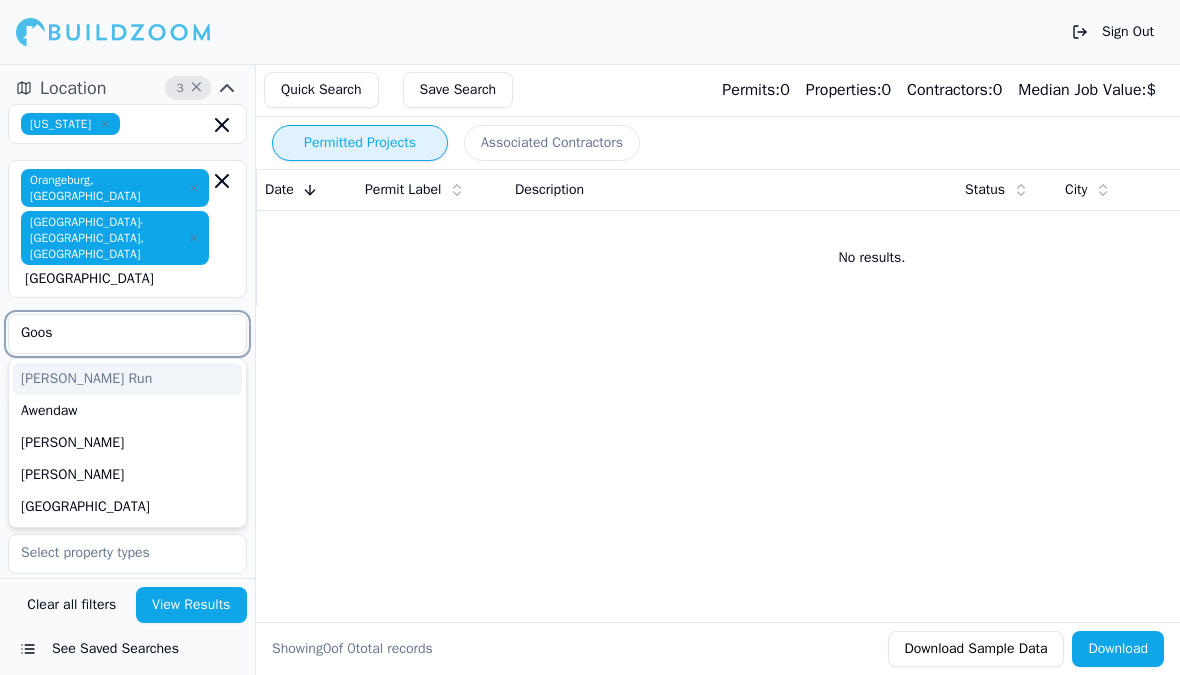 type on "Goose" 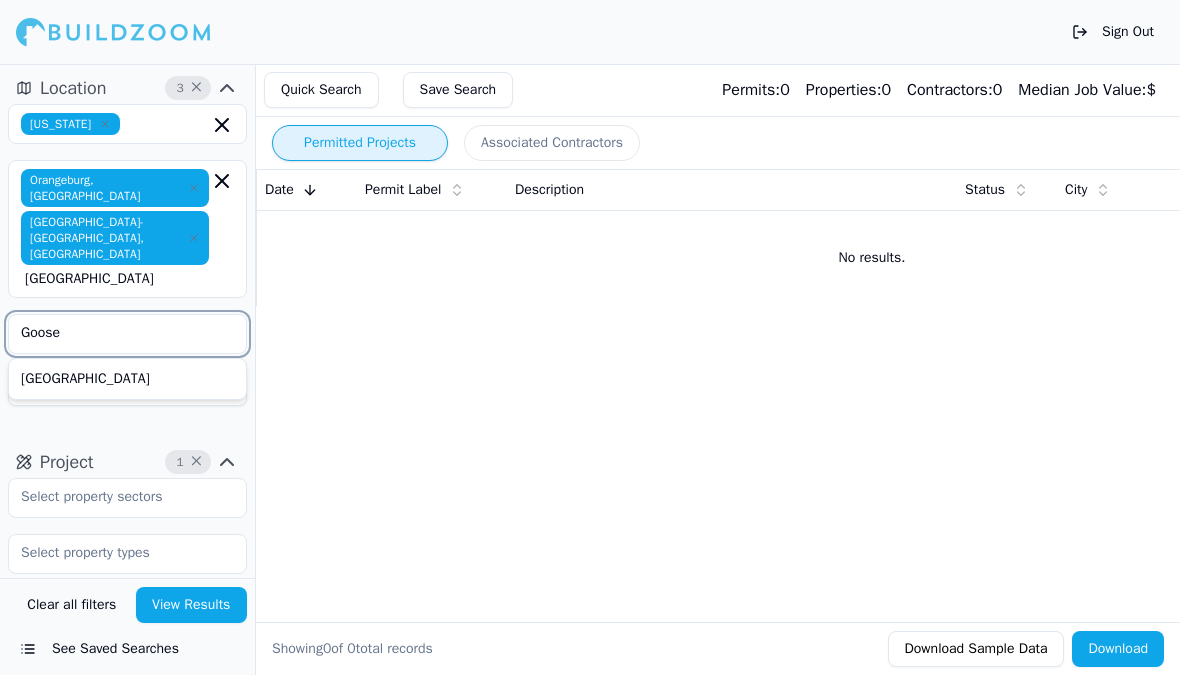 click on "[GEOGRAPHIC_DATA]" at bounding box center [127, 379] 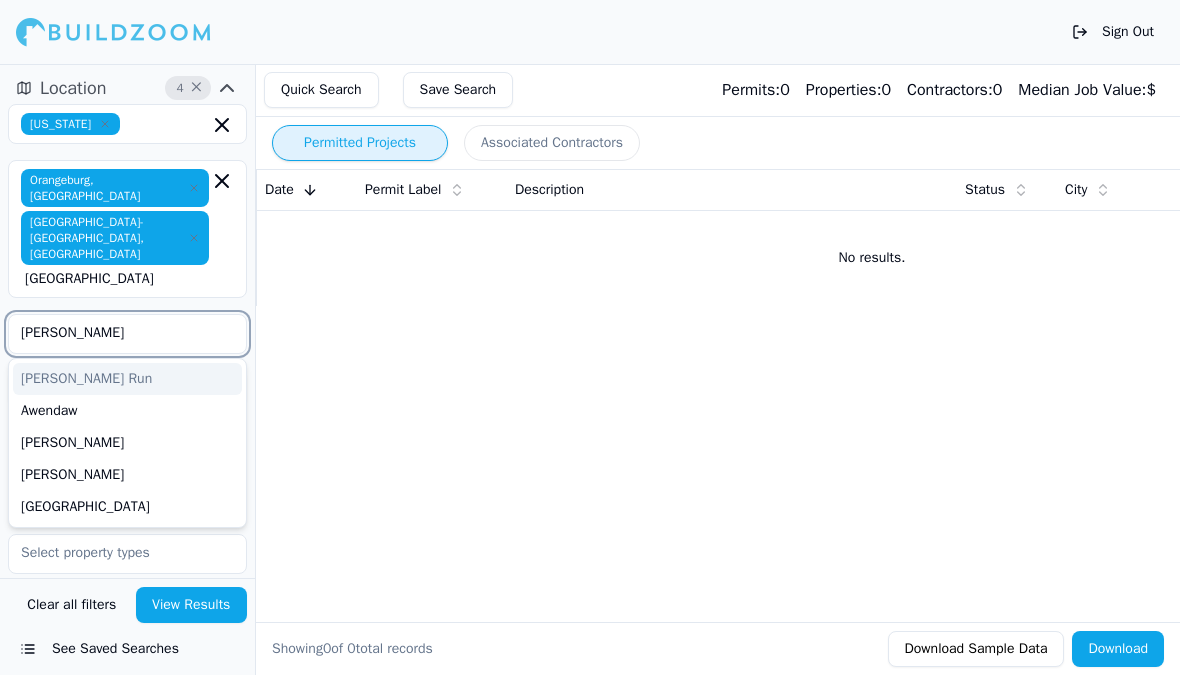 type on "[GEOGRAPHIC_DATA]" 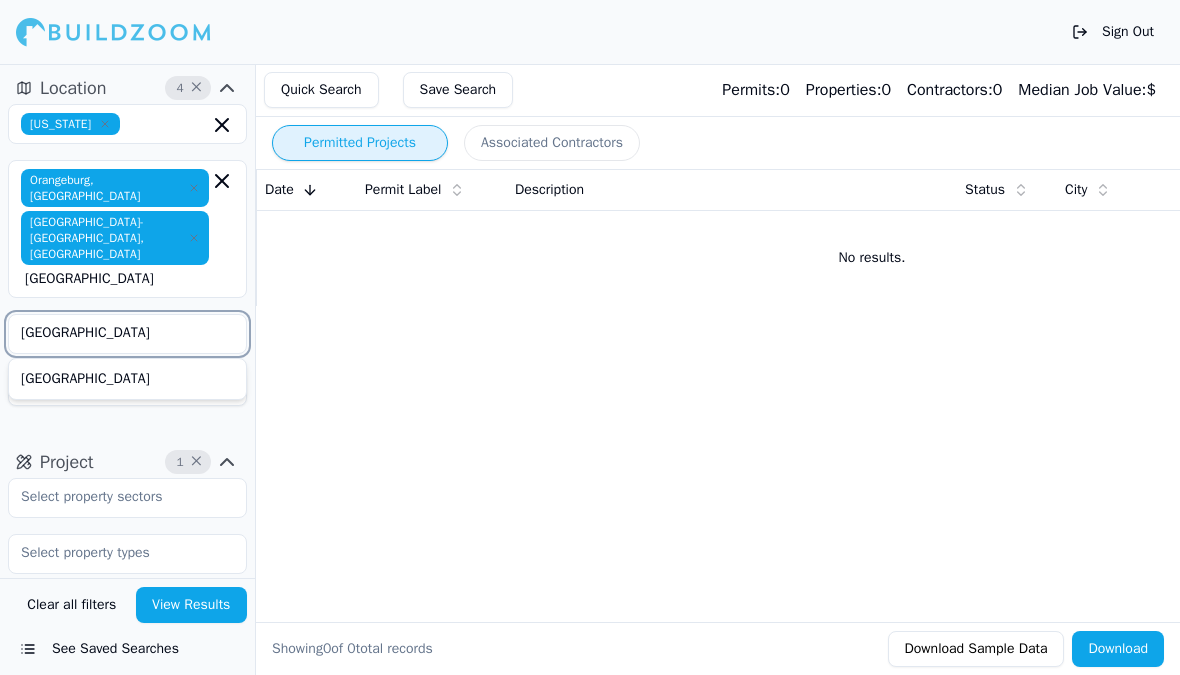 click on "[GEOGRAPHIC_DATA]" at bounding box center (127, 379) 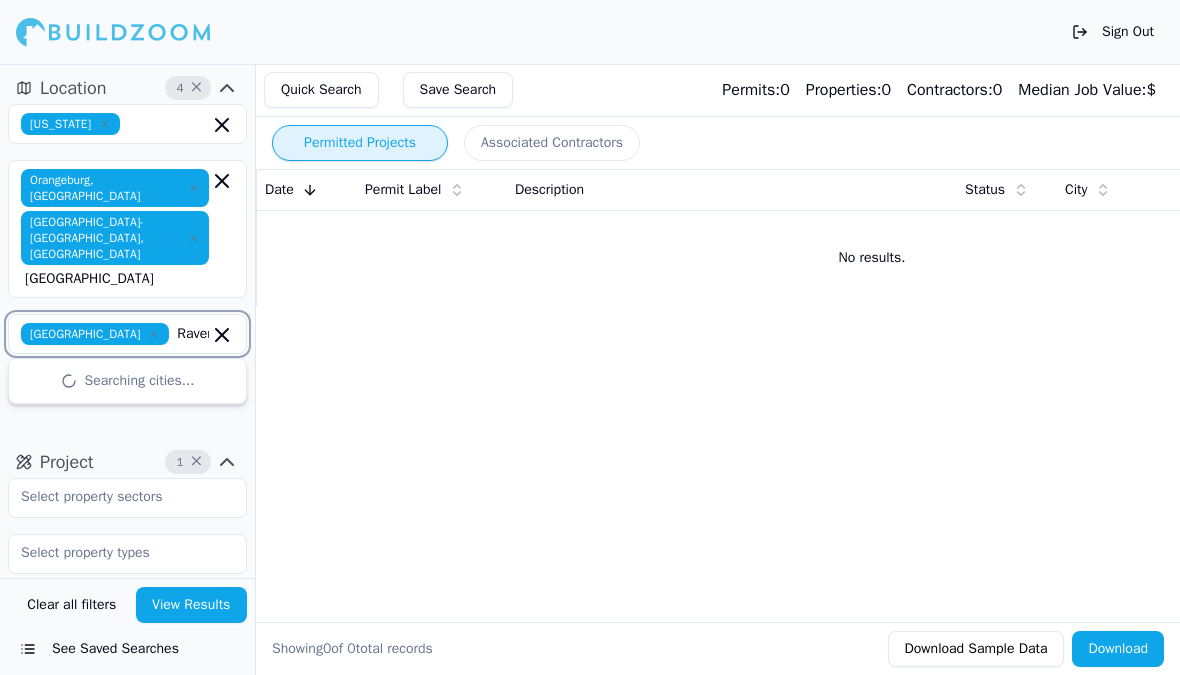 type on "Ravenel" 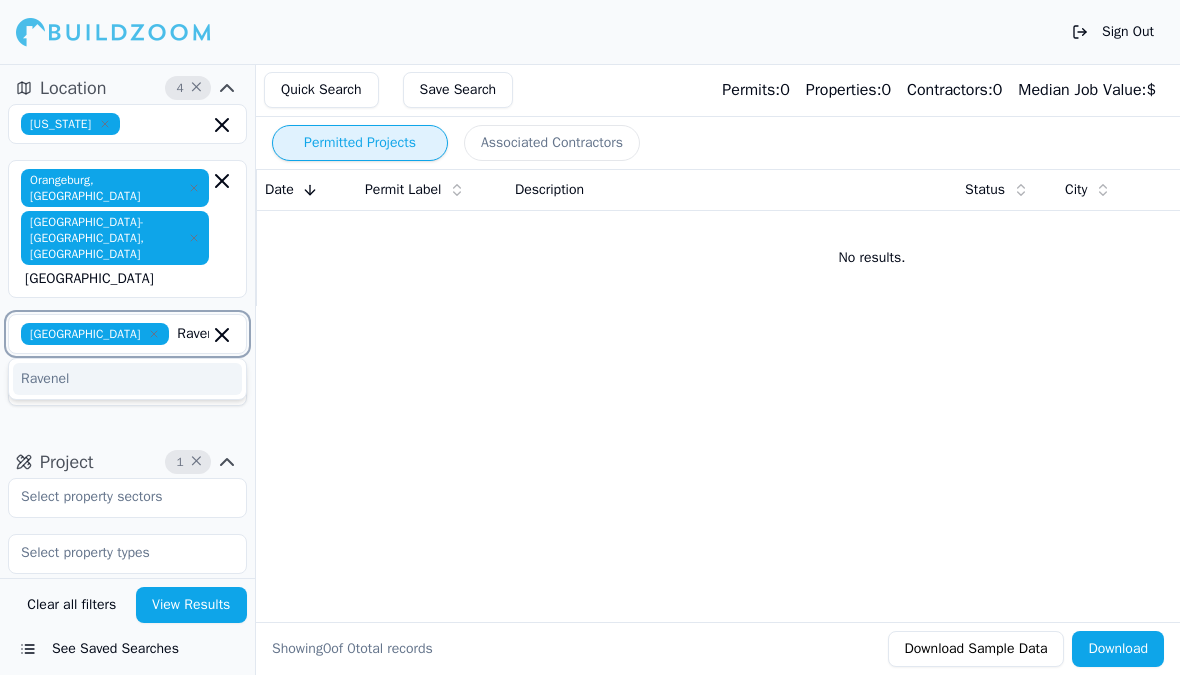 click on "Ravenel" at bounding box center [127, 379] 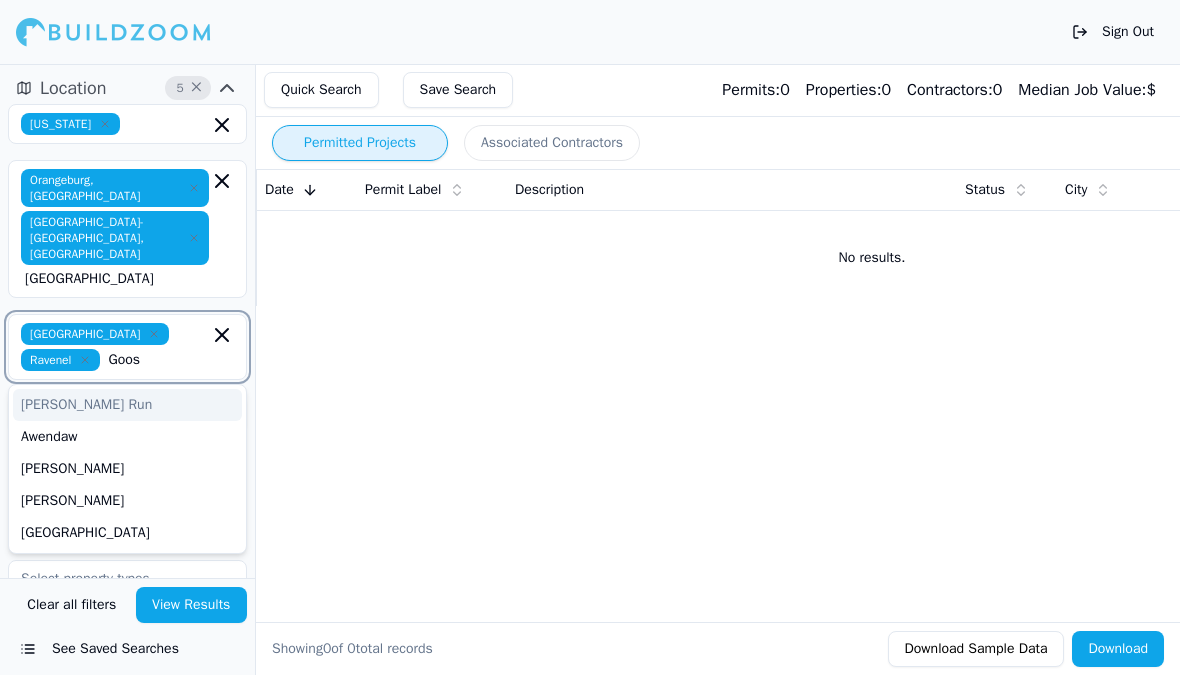 type on "Goose" 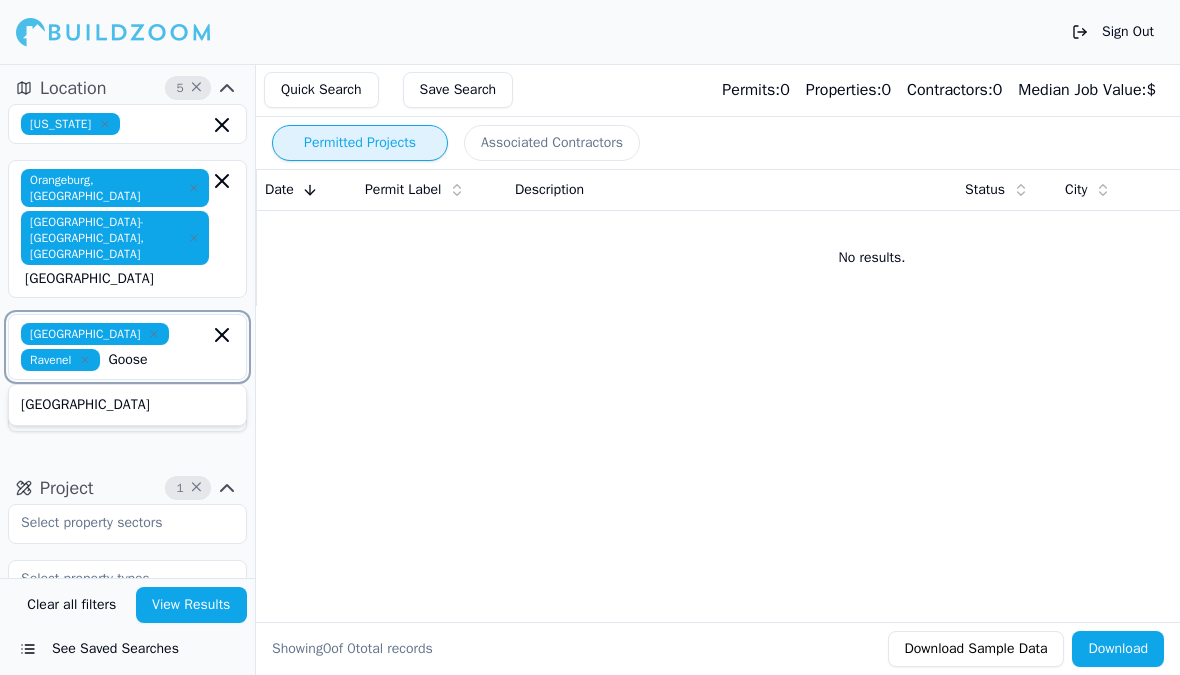 click on "[GEOGRAPHIC_DATA]" at bounding box center (127, 405) 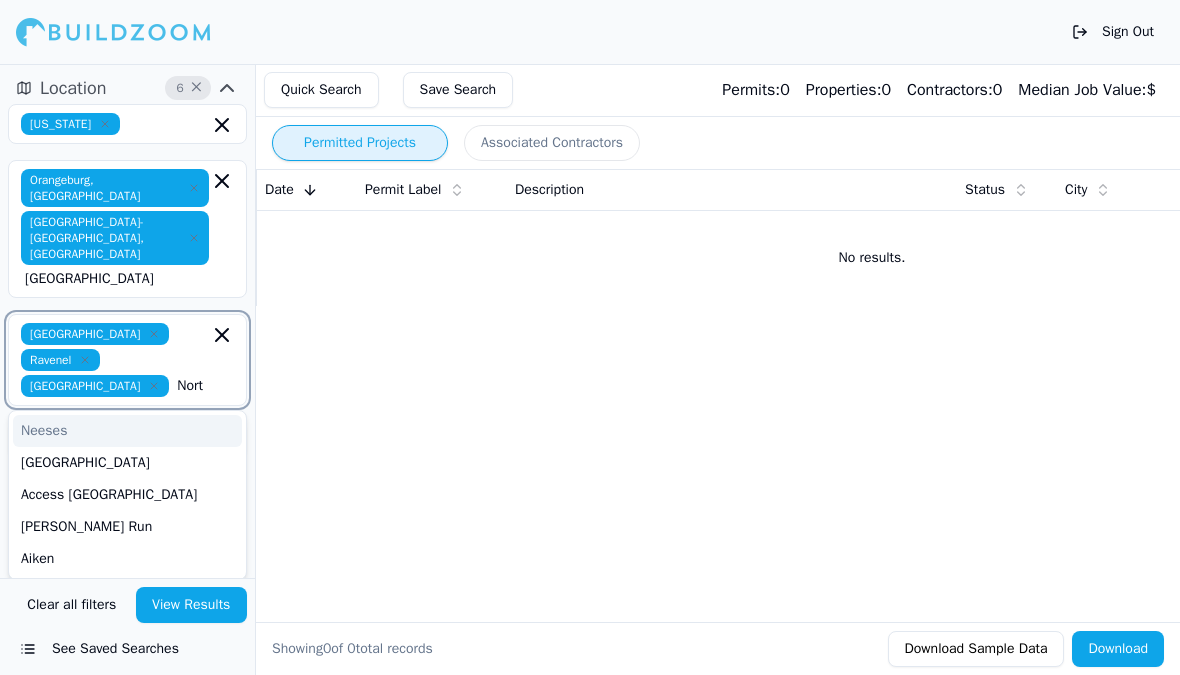 type on "North" 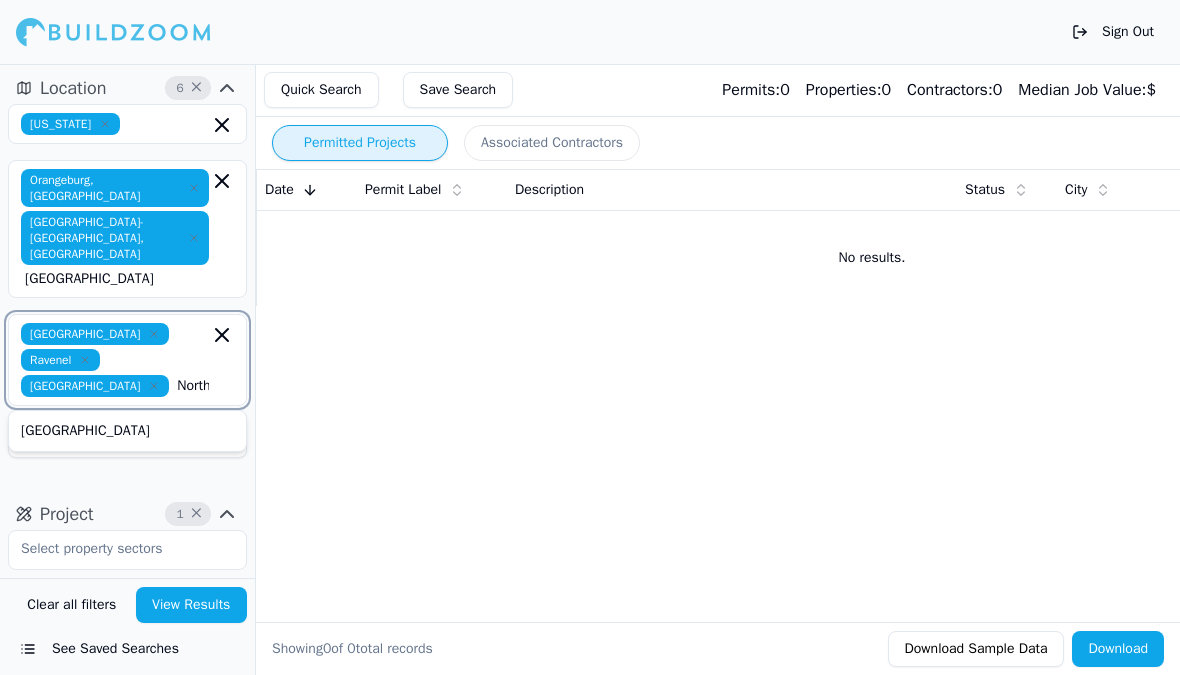 click on "[GEOGRAPHIC_DATA]" at bounding box center (127, 431) 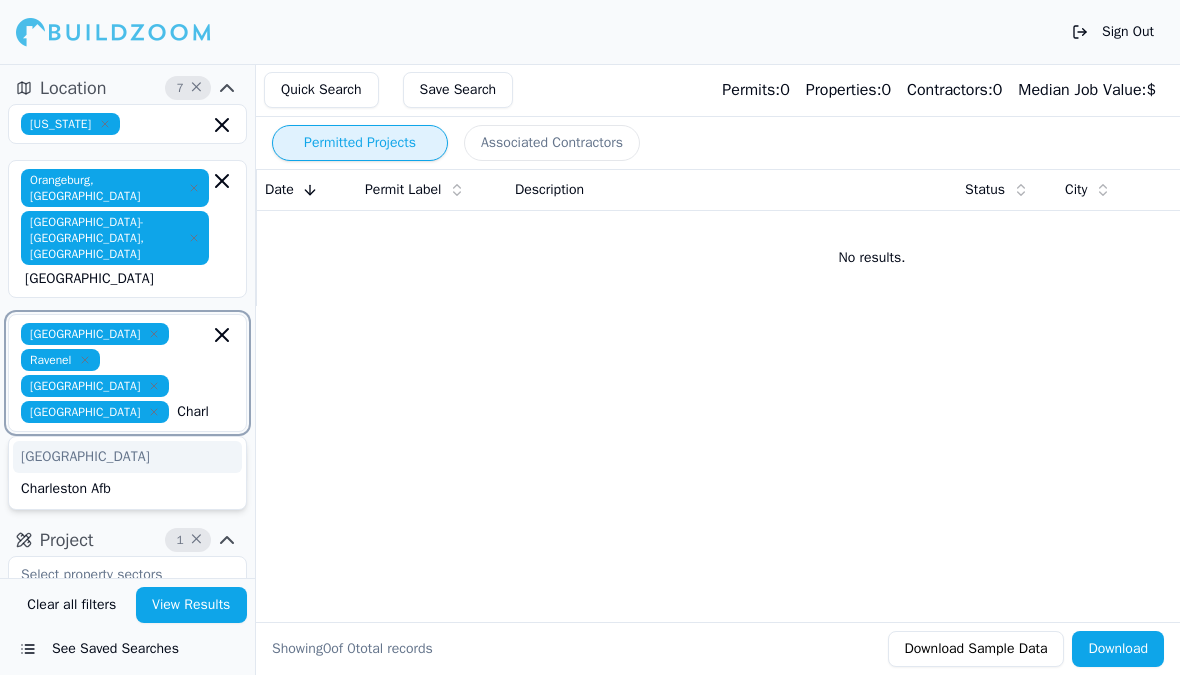 type on "Charleston" 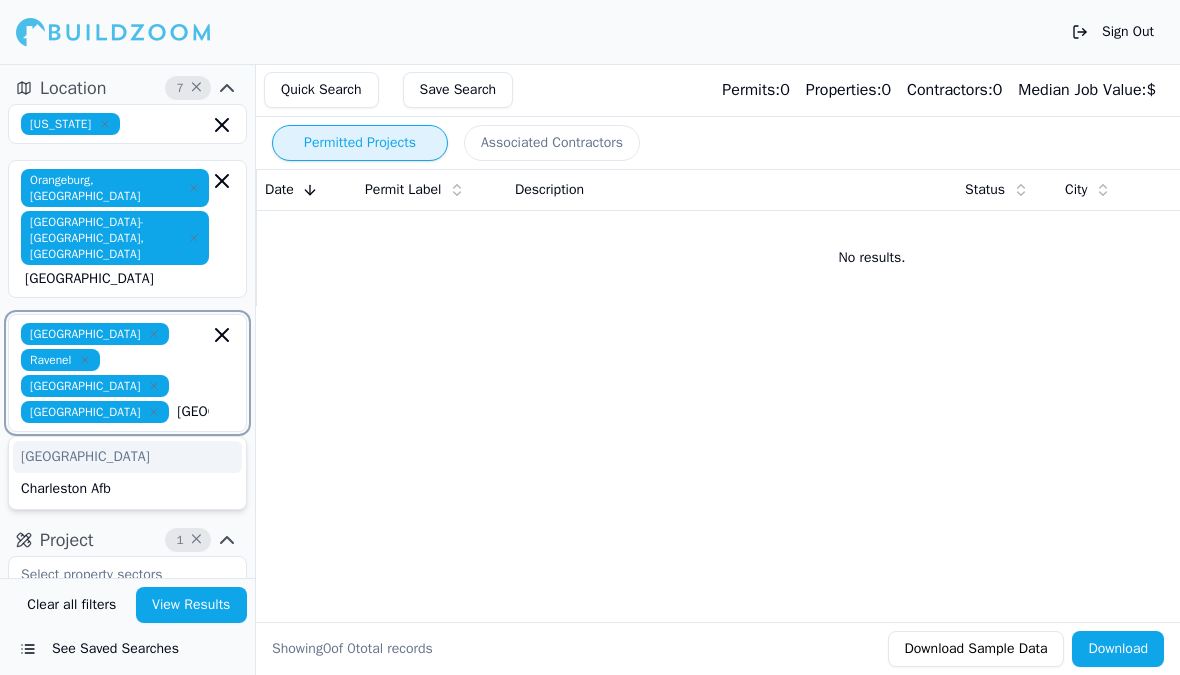 click on "Charleston" at bounding box center [127, 457] 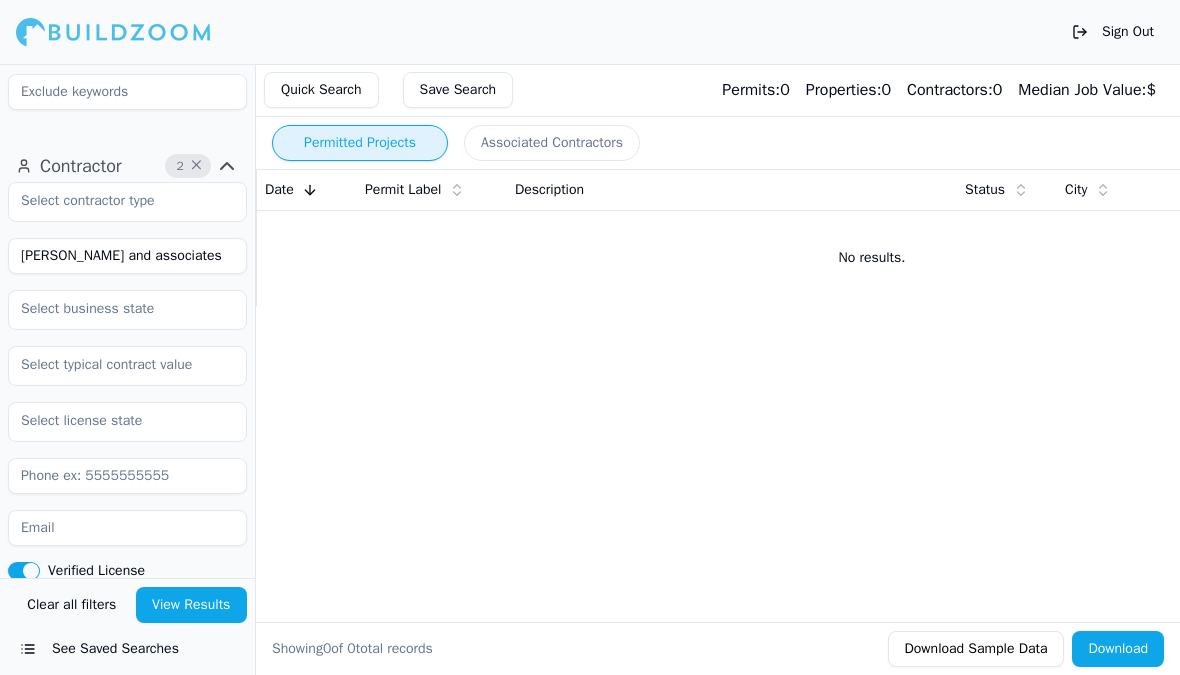 scroll, scrollTop: 911, scrollLeft: 0, axis: vertical 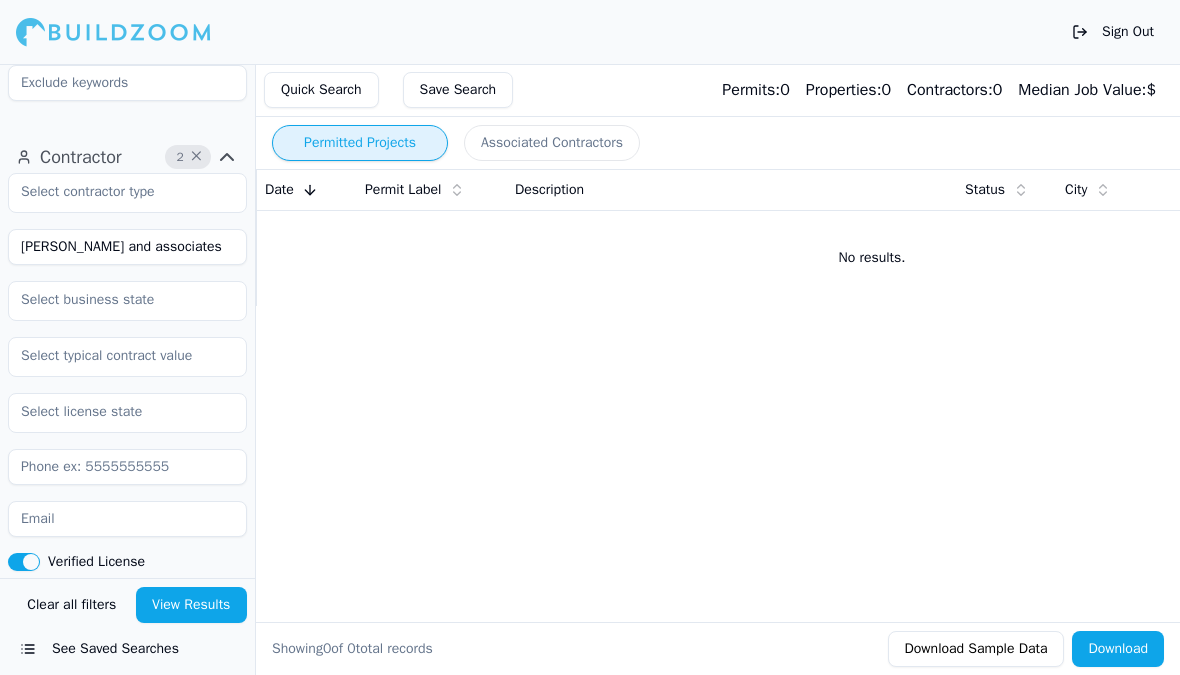 click on "Sl Shaw and associates" at bounding box center (127, 247) 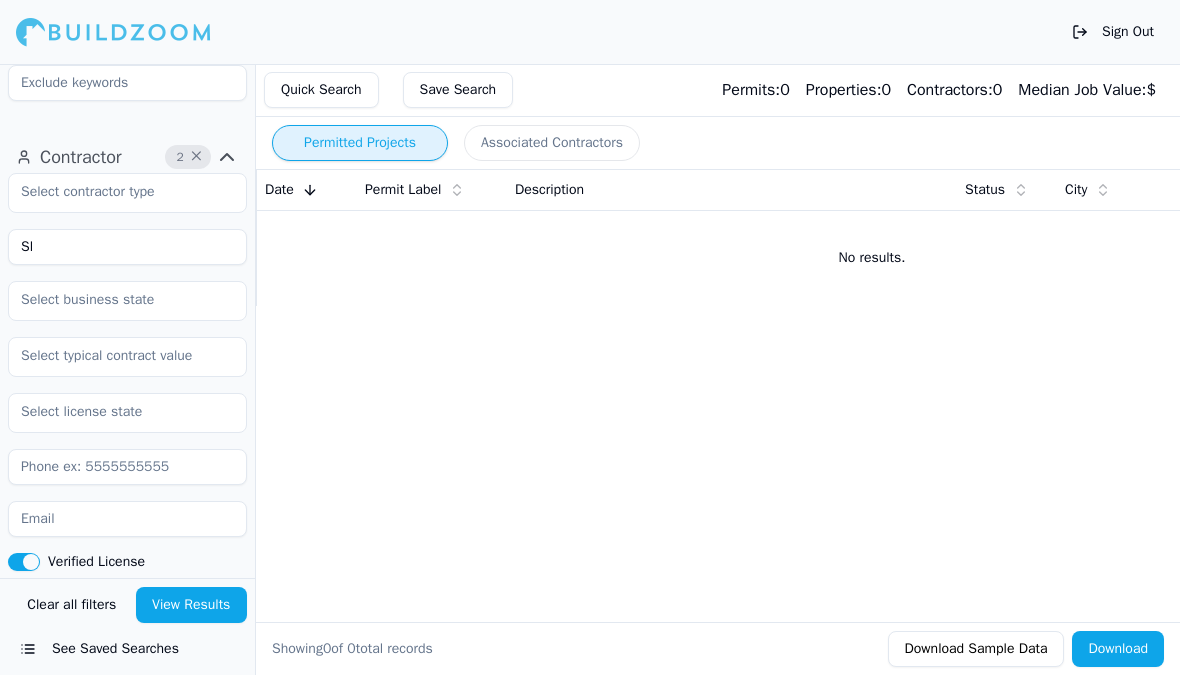 type on "S" 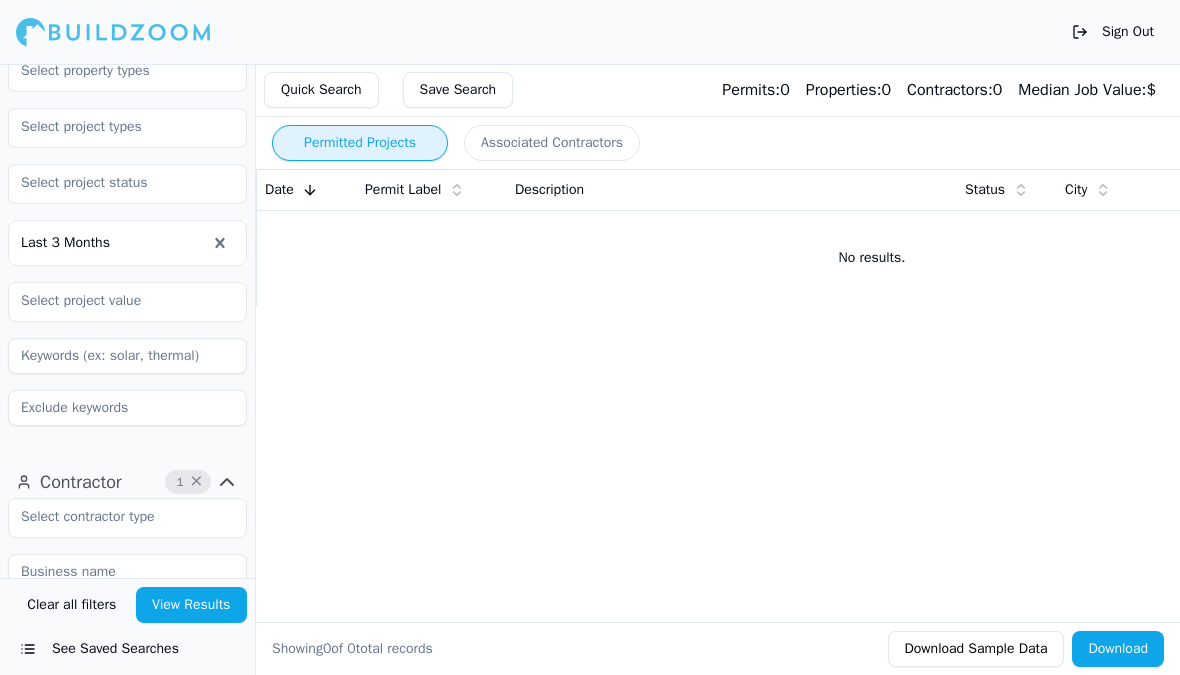 scroll, scrollTop: 588, scrollLeft: 0, axis: vertical 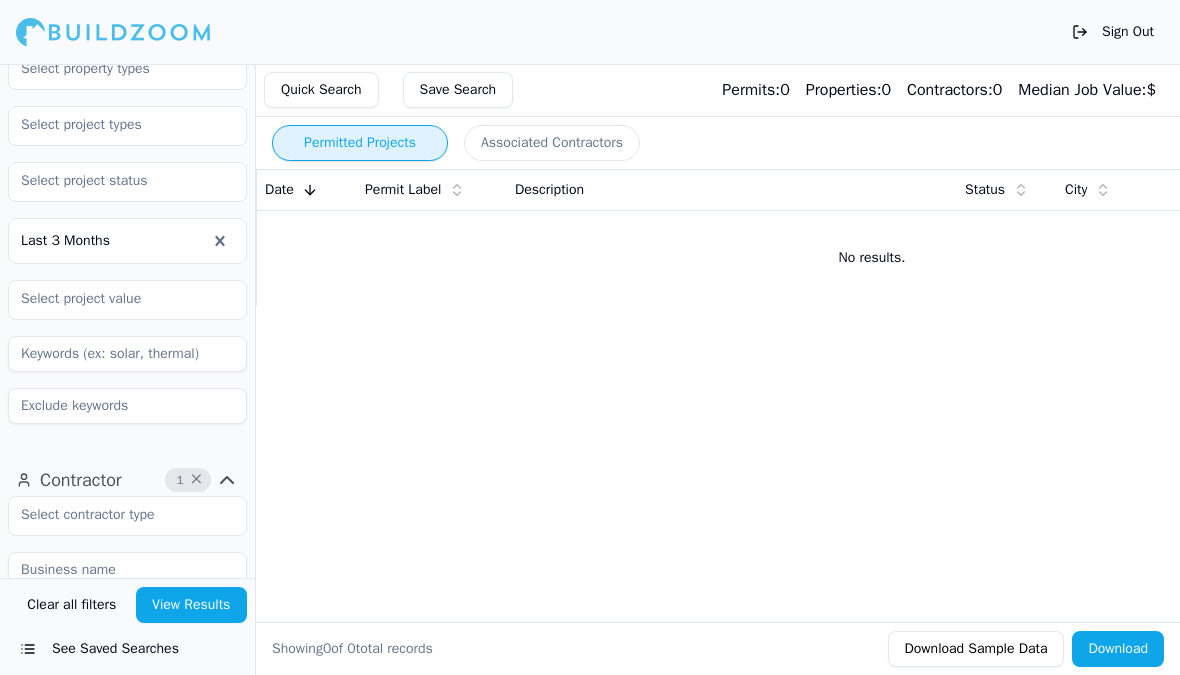 type 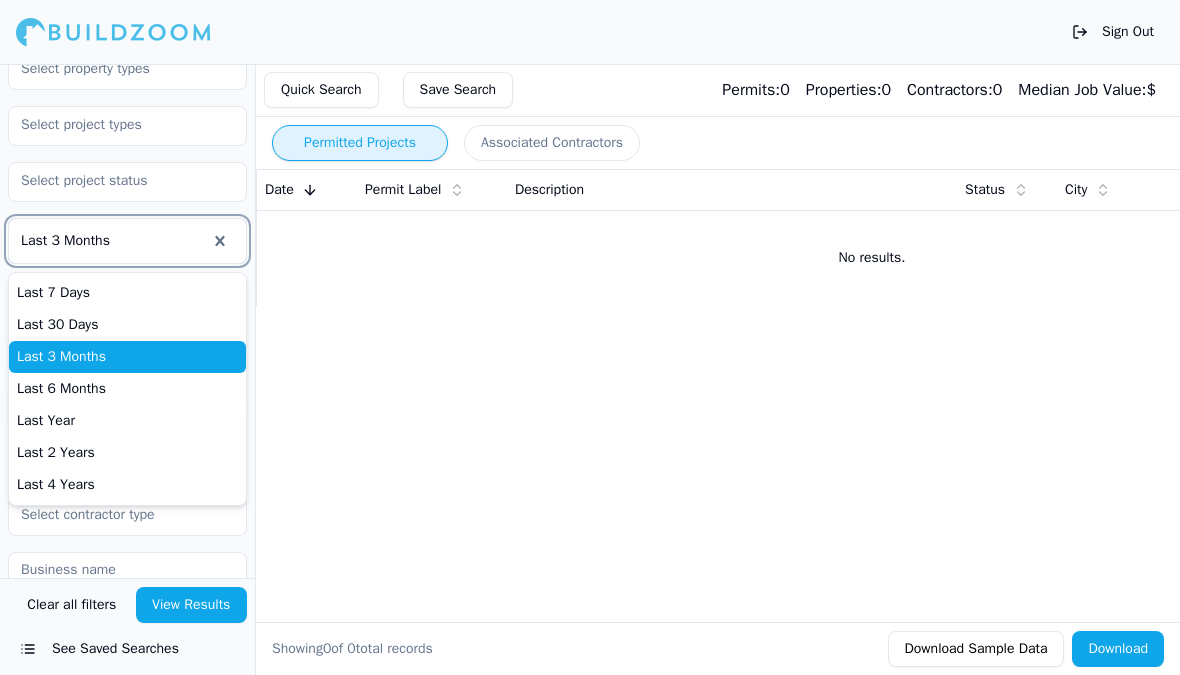 click on "Last 30 Days" at bounding box center (127, 325) 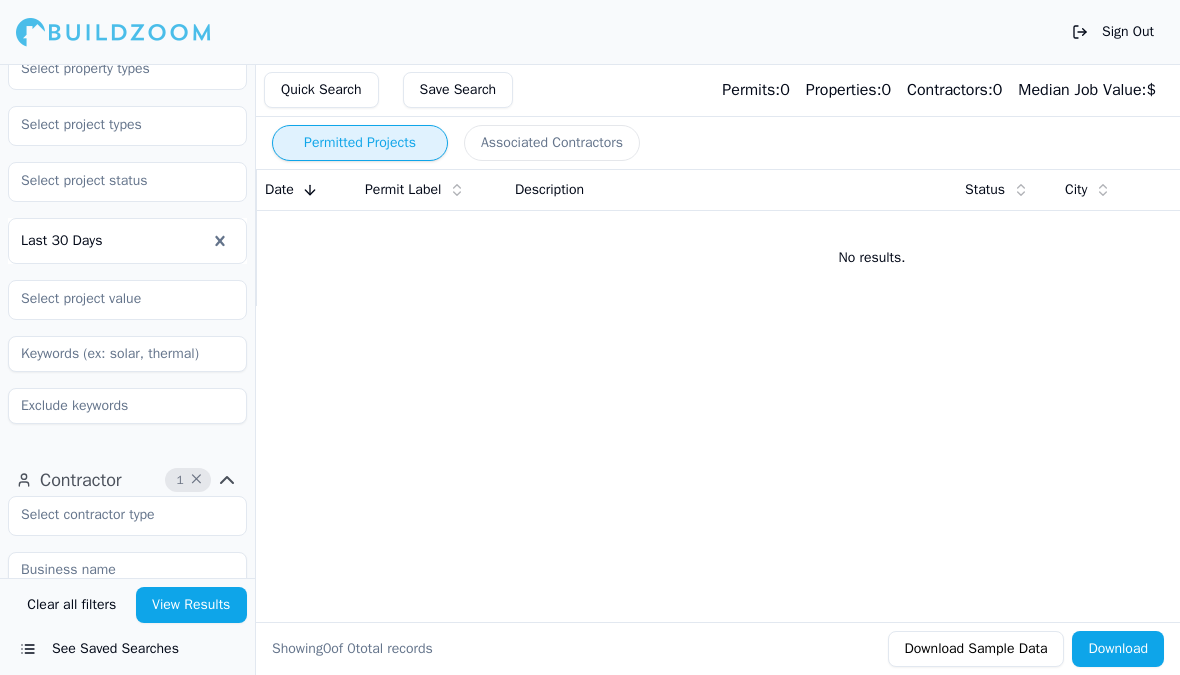 click on "View Results" at bounding box center [192, 605] 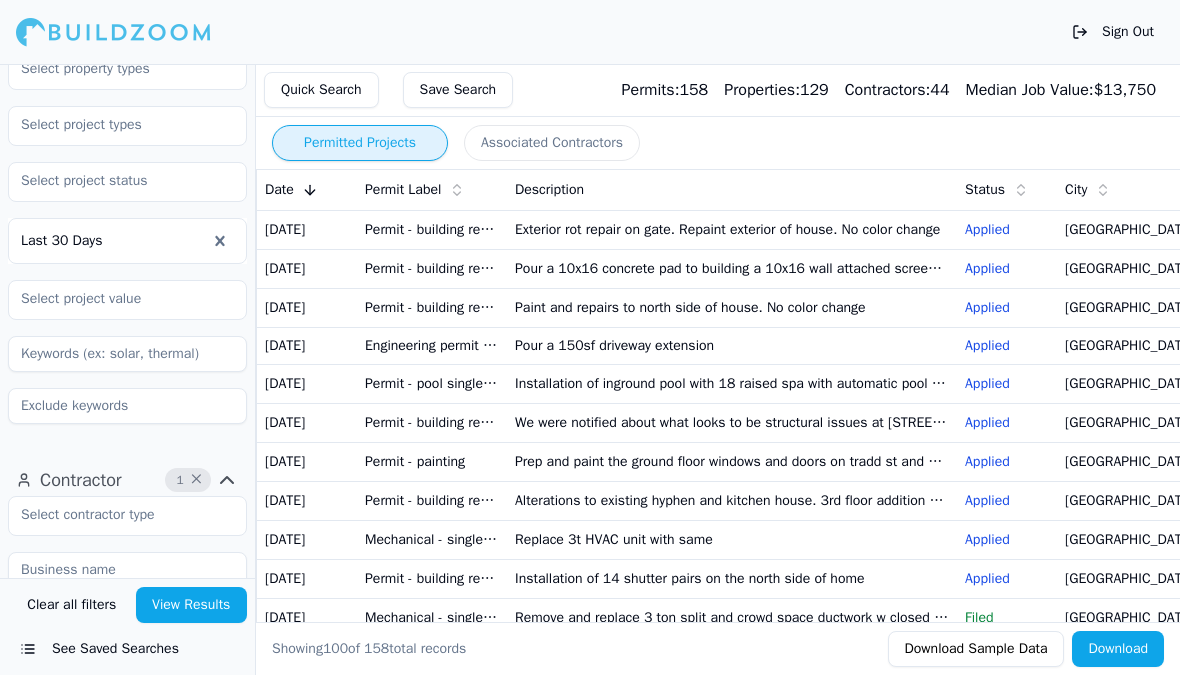 click on "Pour a 10x16 concrete pad to building a 10x16 wall attached screen room with a slope-styled roof and electrical wiring for a fan" at bounding box center [732, 268] 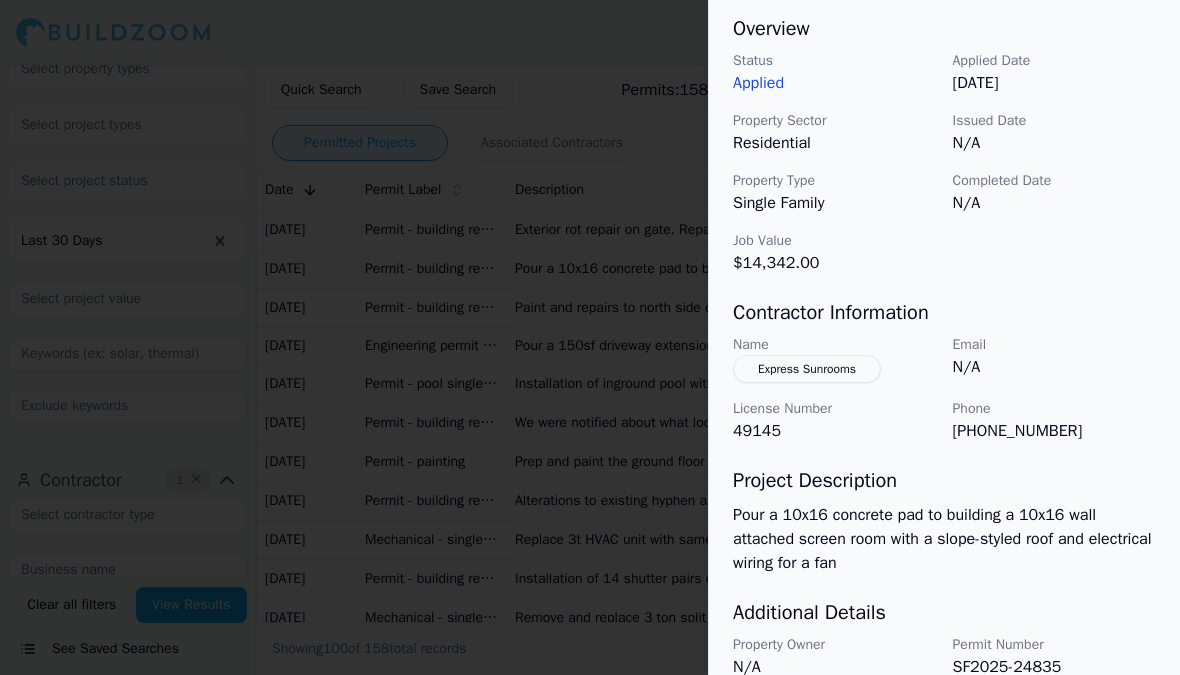 scroll, scrollTop: 681, scrollLeft: 0, axis: vertical 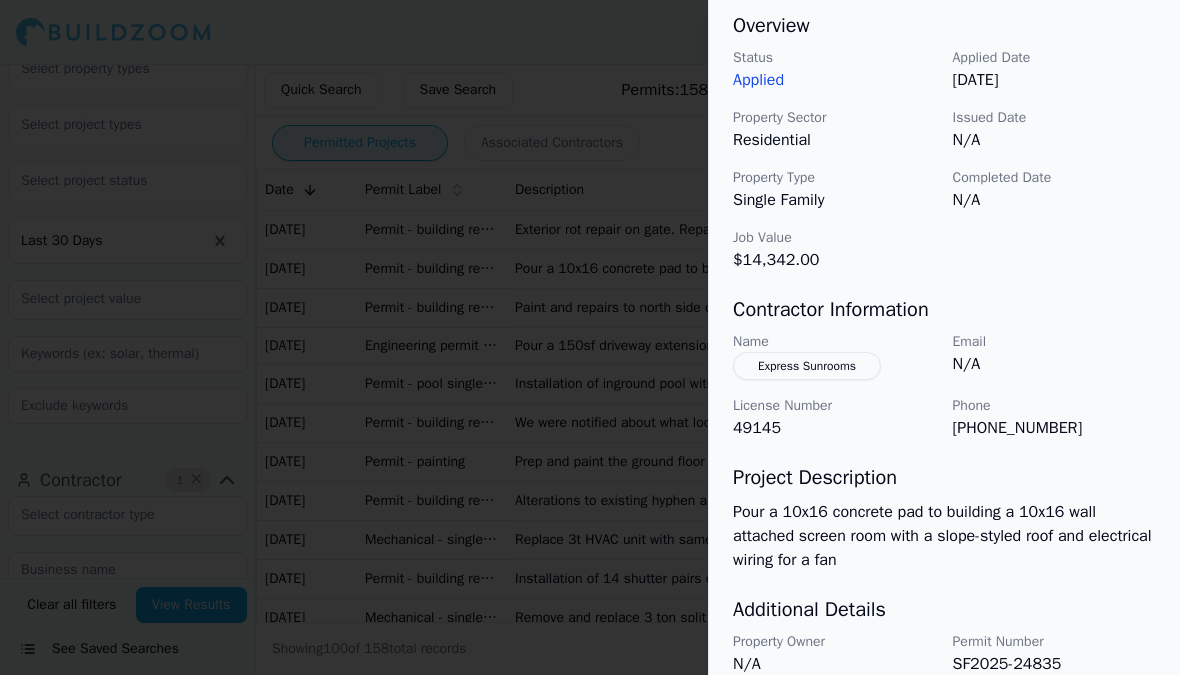 click at bounding box center [590, 337] 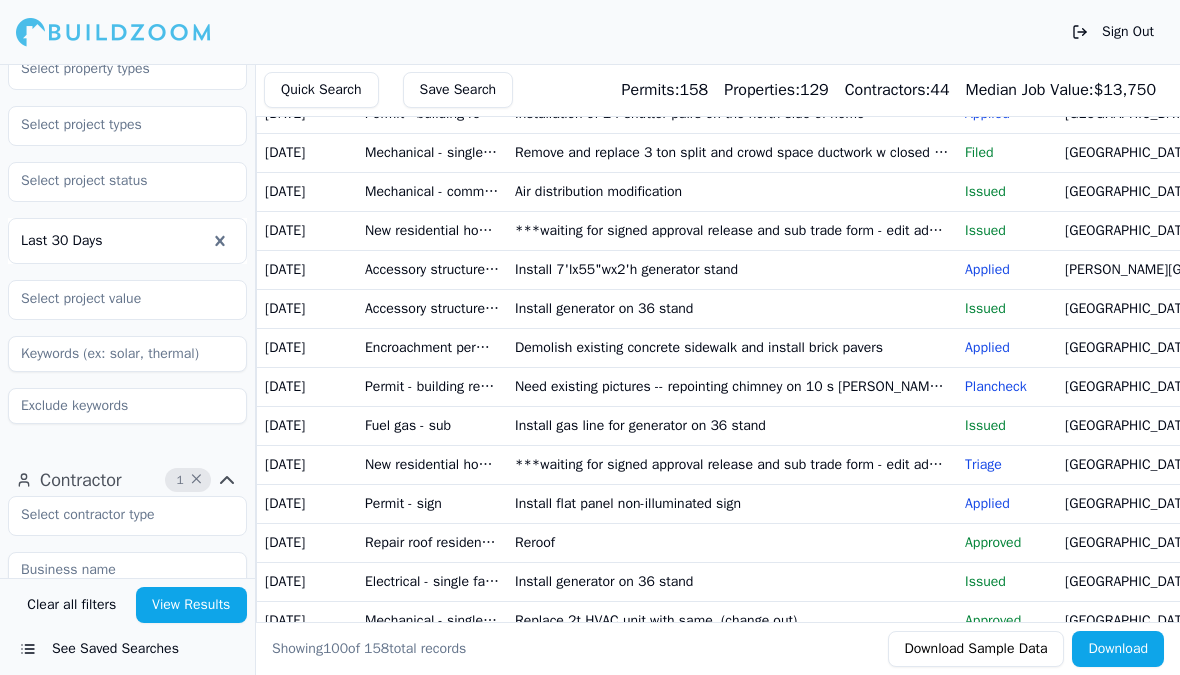 scroll, scrollTop: 469, scrollLeft: 0, axis: vertical 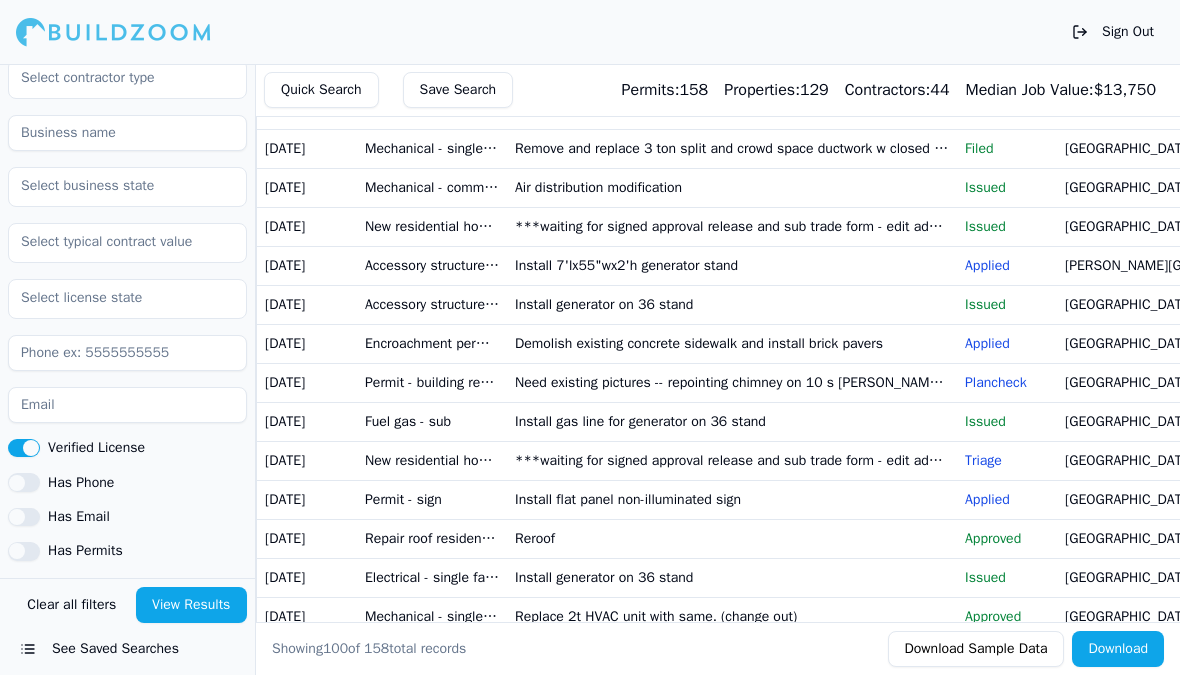 click on "Verified License" at bounding box center (24, 448) 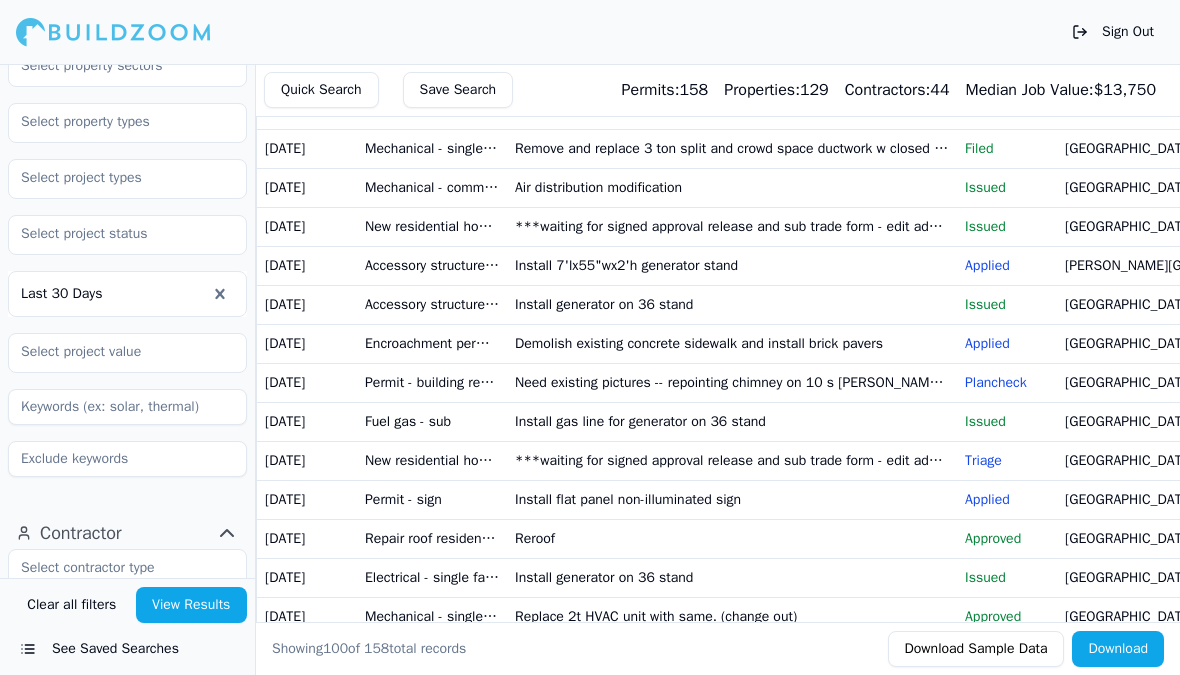 scroll, scrollTop: 536, scrollLeft: 0, axis: vertical 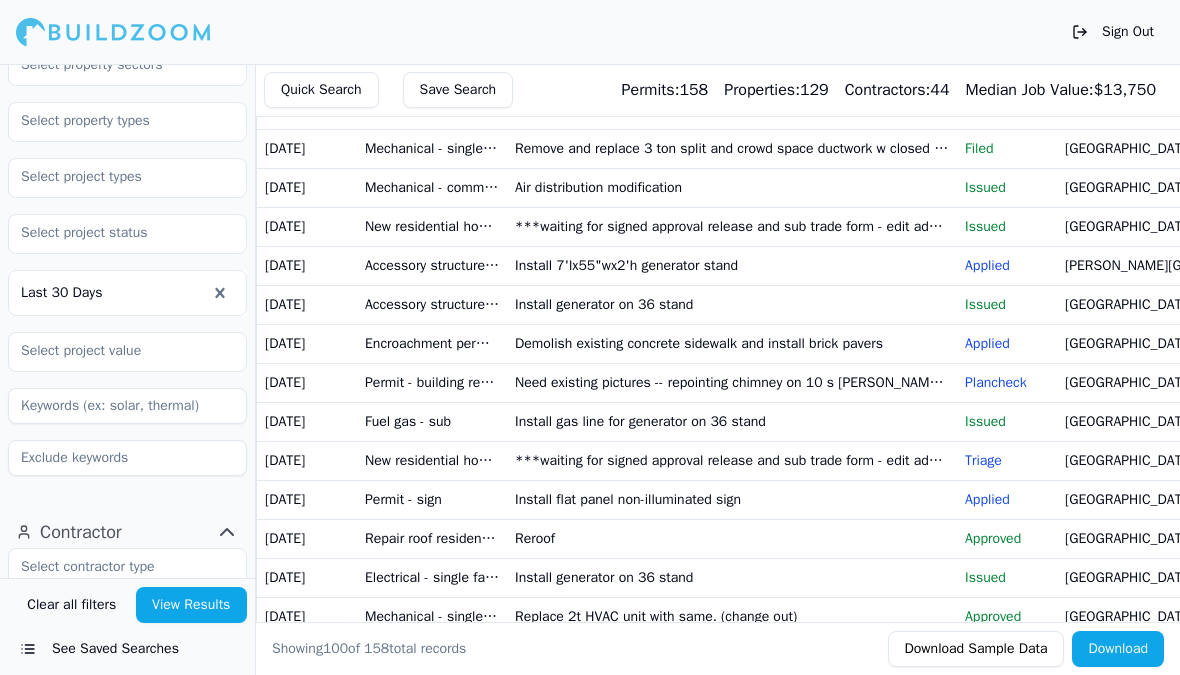 click at bounding box center [127, 458] 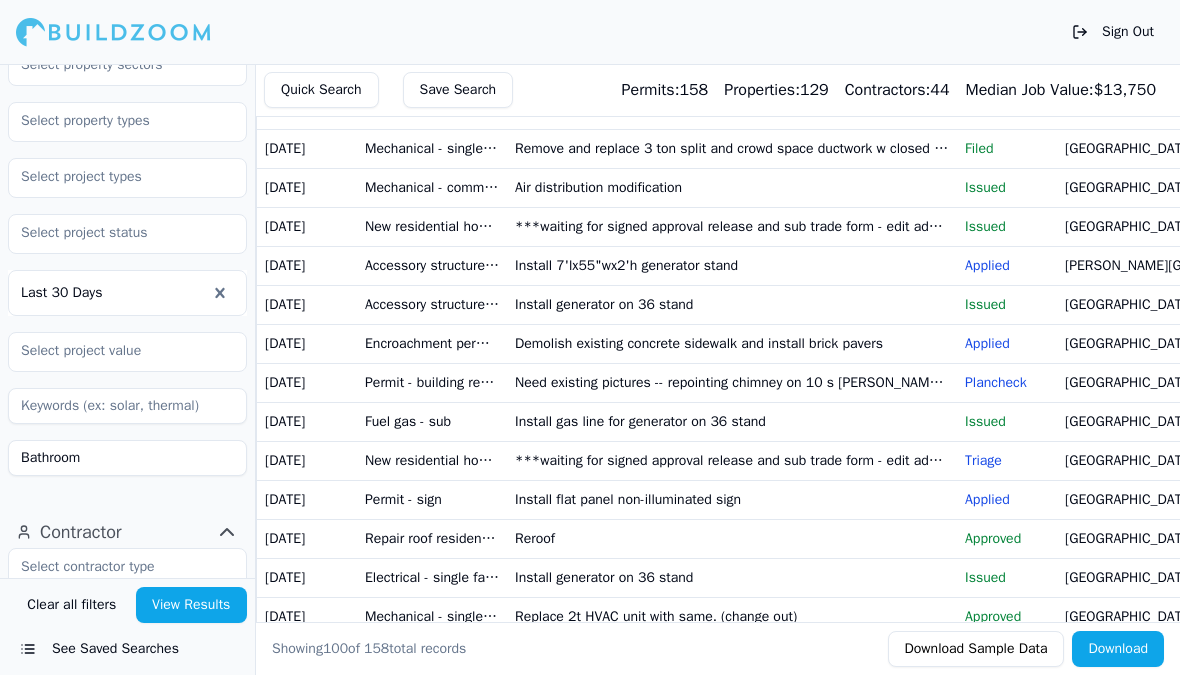 type on "Bathroom" 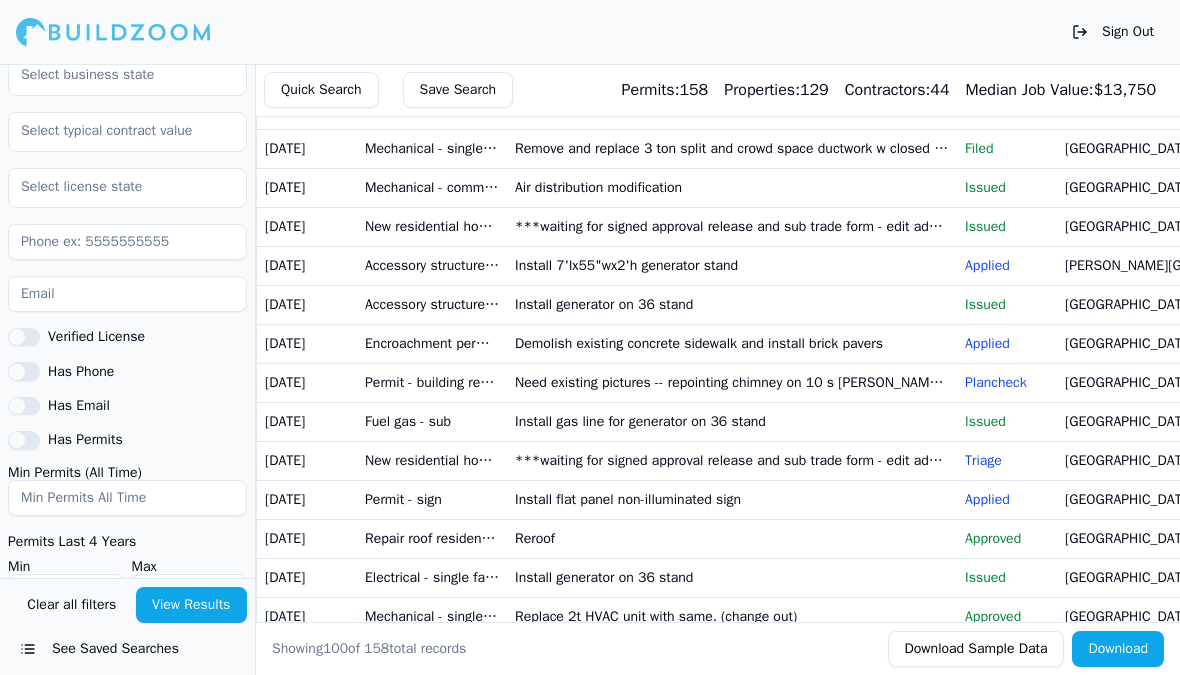 scroll, scrollTop: 1135, scrollLeft: 0, axis: vertical 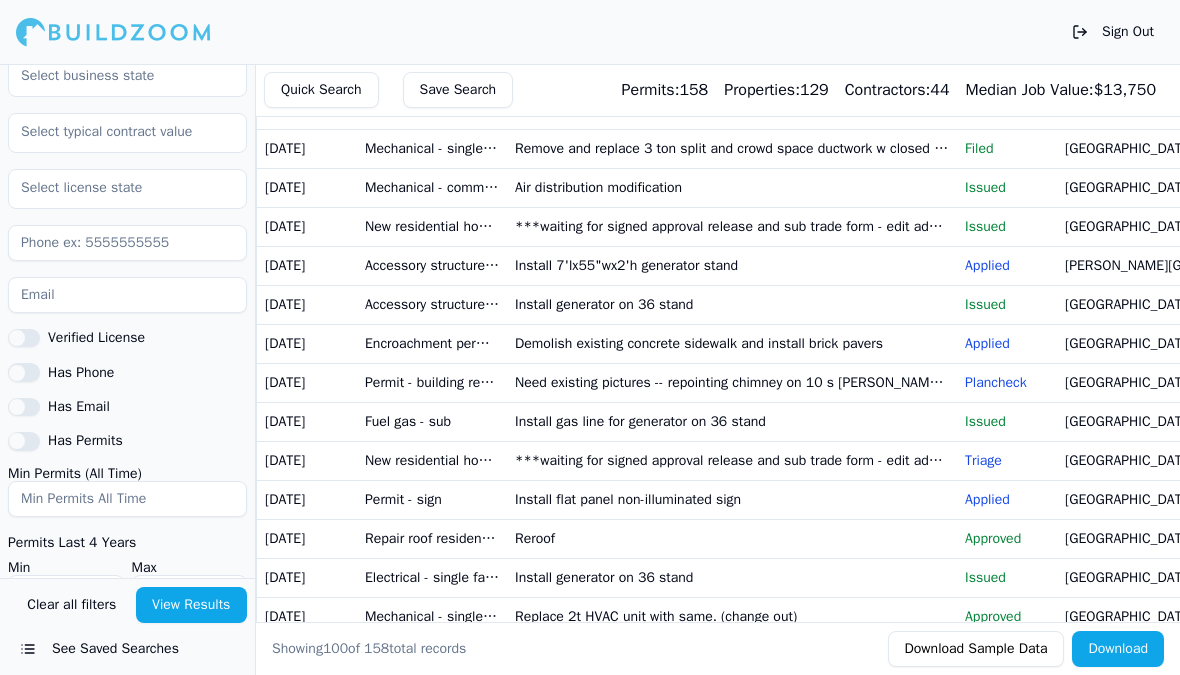 click on "Verified License Has Phone Has Email Has Permits Min Permits (All Time) Permits Last 4 Years Min Max" at bounding box center (127, 280) 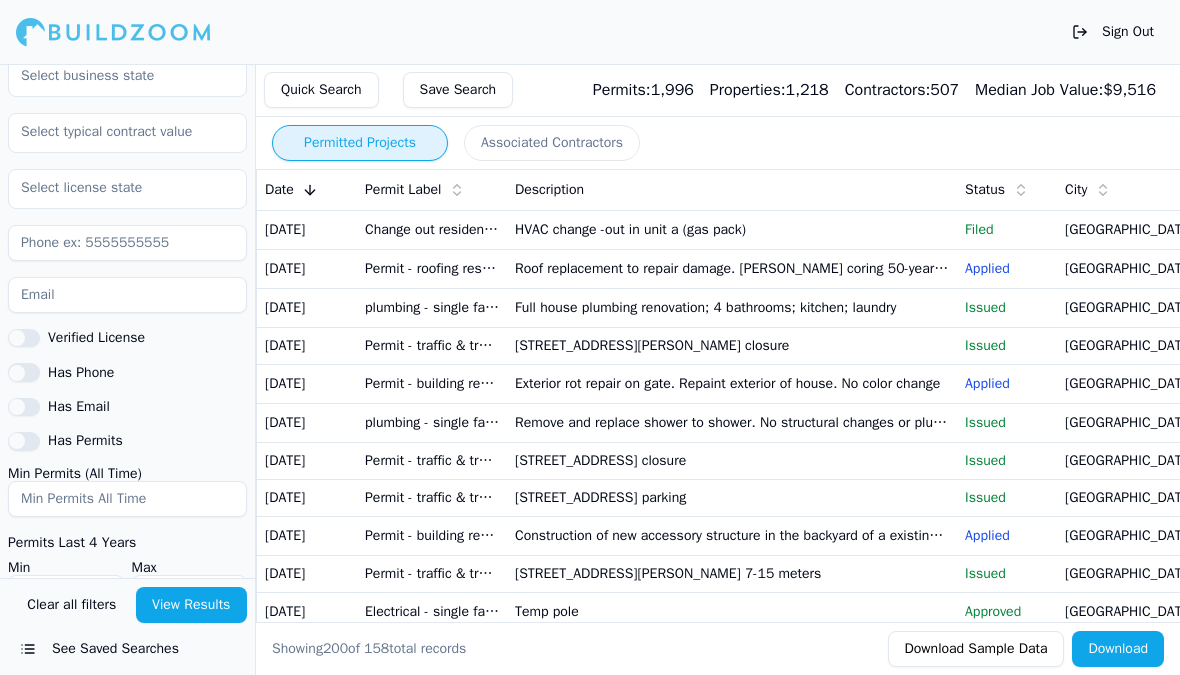 click on "Full house plumbing renovation; 4 bathrooms; kitchen; laundry" at bounding box center (732, 307) 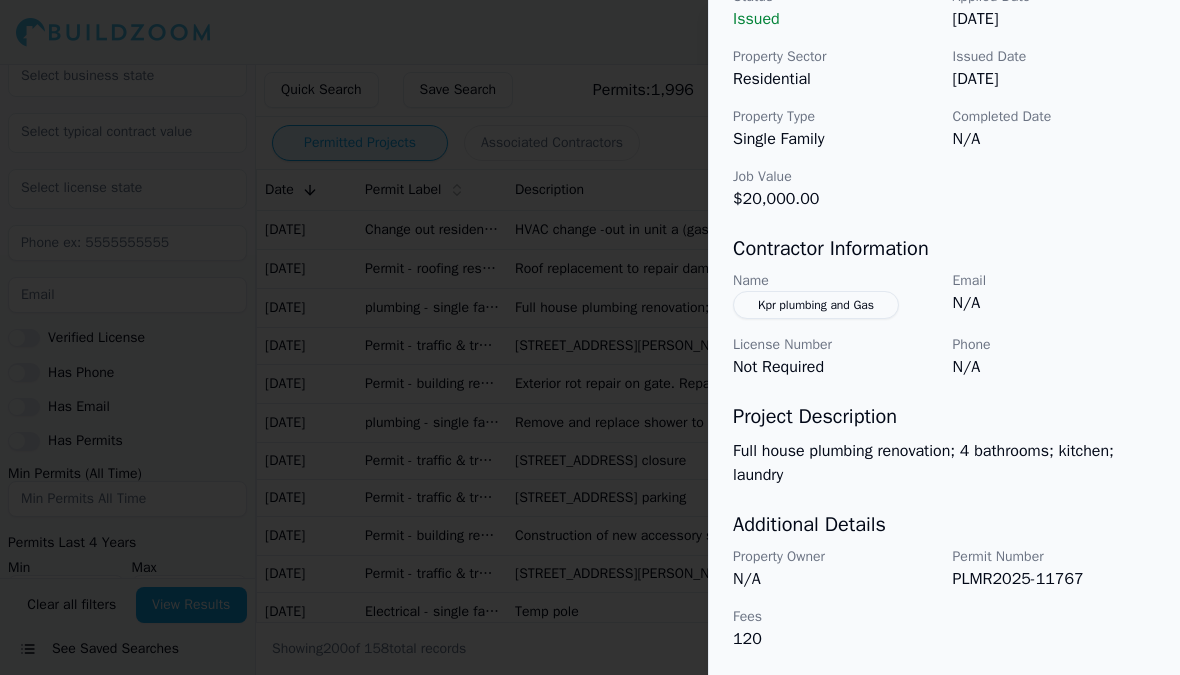 scroll, scrollTop: 710, scrollLeft: 0, axis: vertical 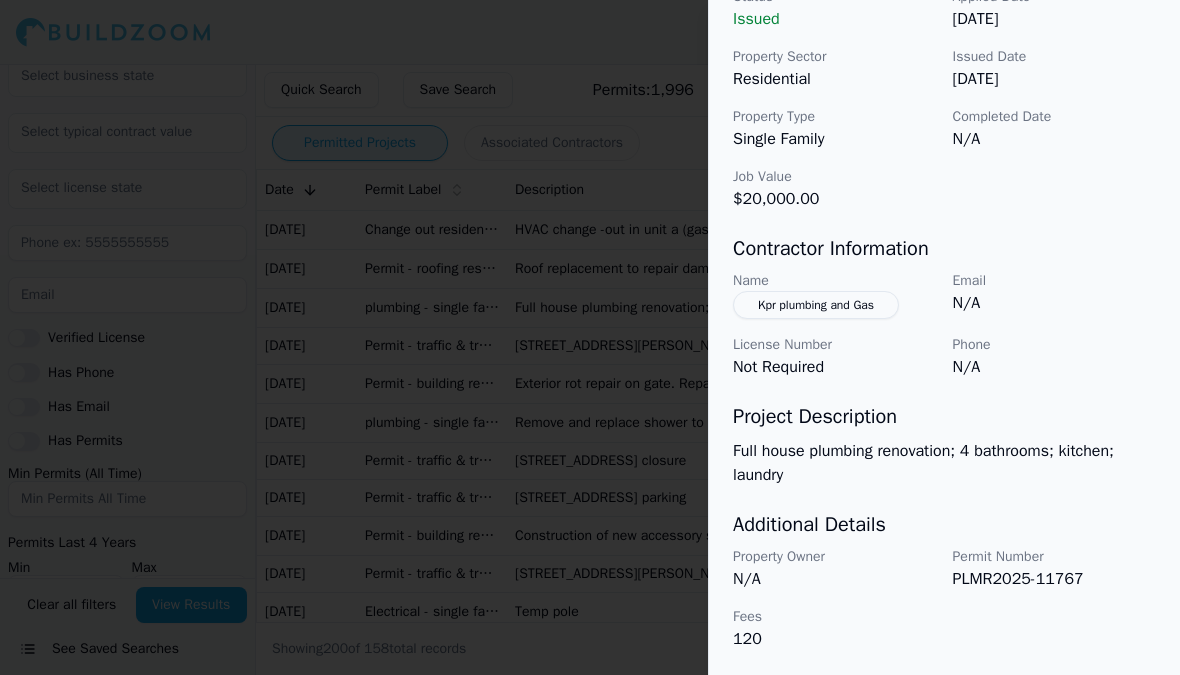 click at bounding box center [590, 337] 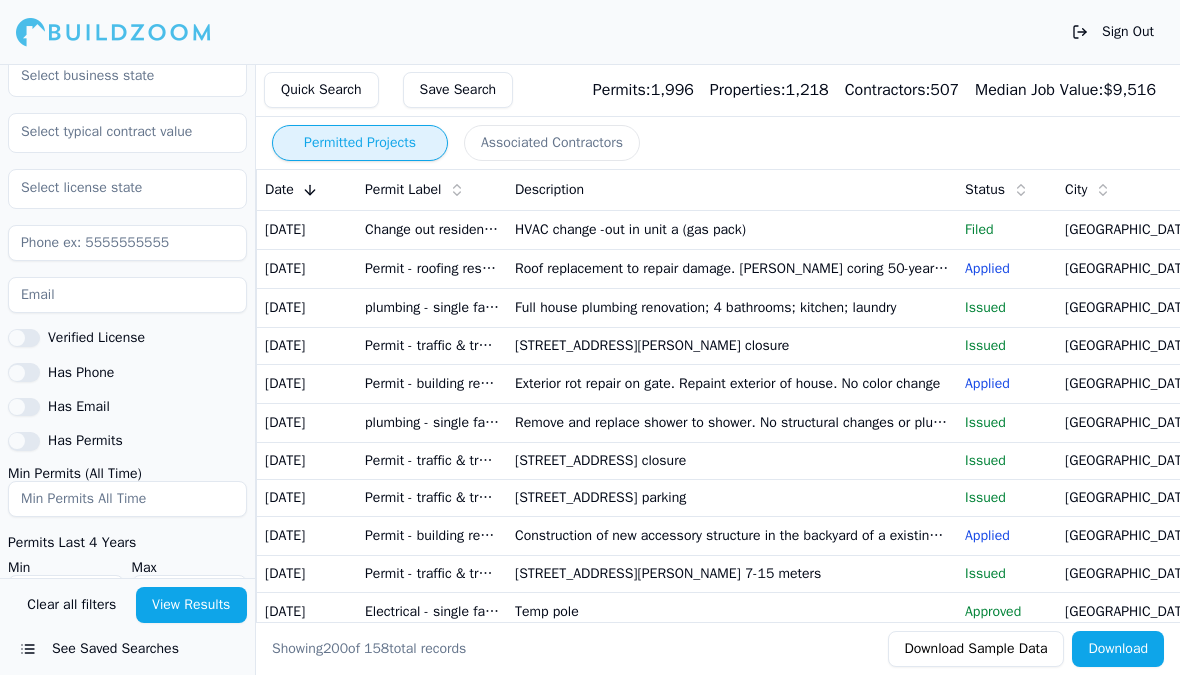 click on "Construction of new accessory structure in the backyard of a existing single family residence" at bounding box center [732, 535] 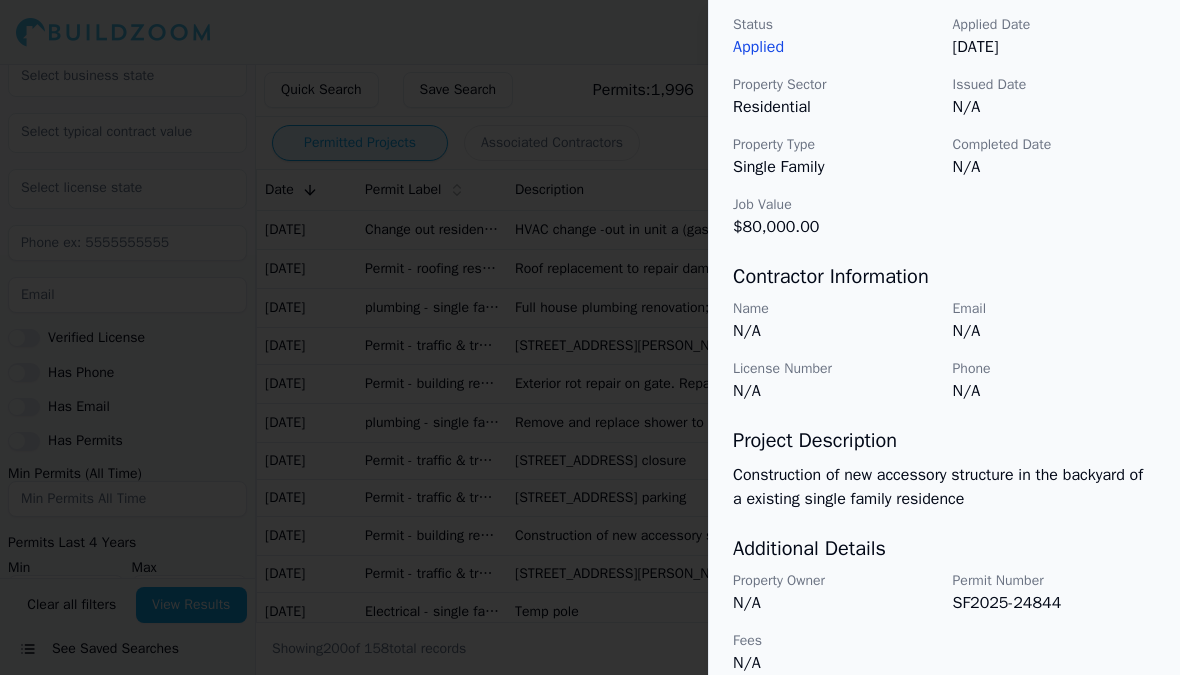 scroll, scrollTop: 654, scrollLeft: 0, axis: vertical 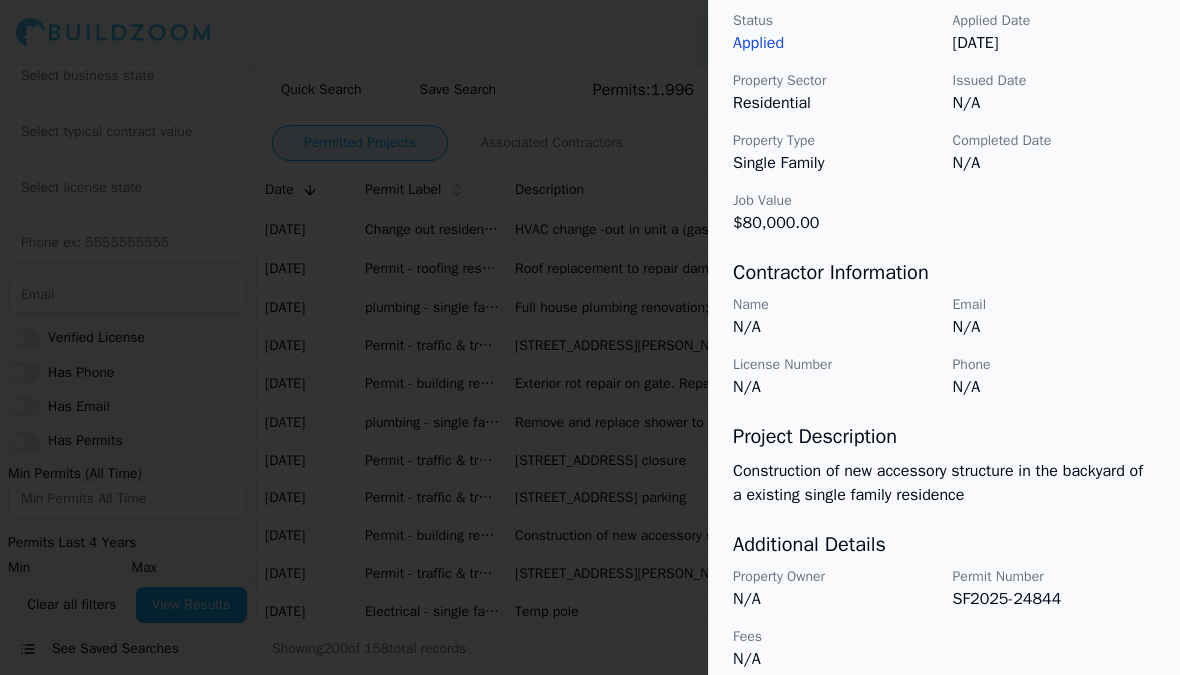 click at bounding box center [590, 337] 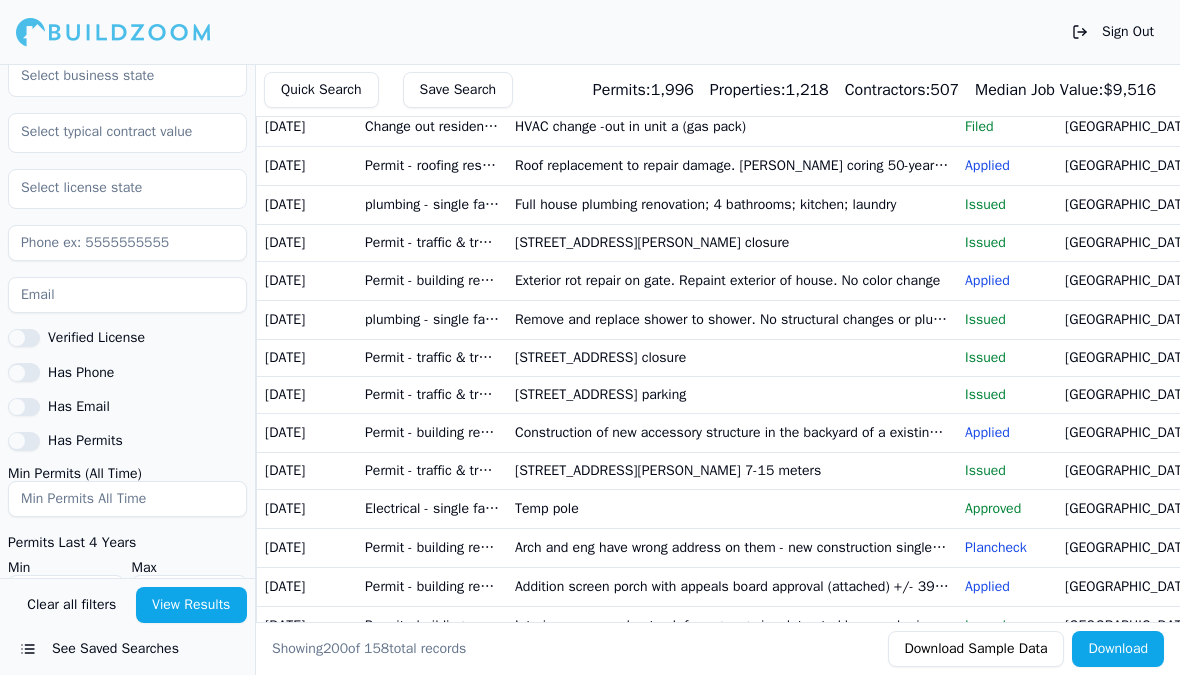 scroll, scrollTop: 106, scrollLeft: 0, axis: vertical 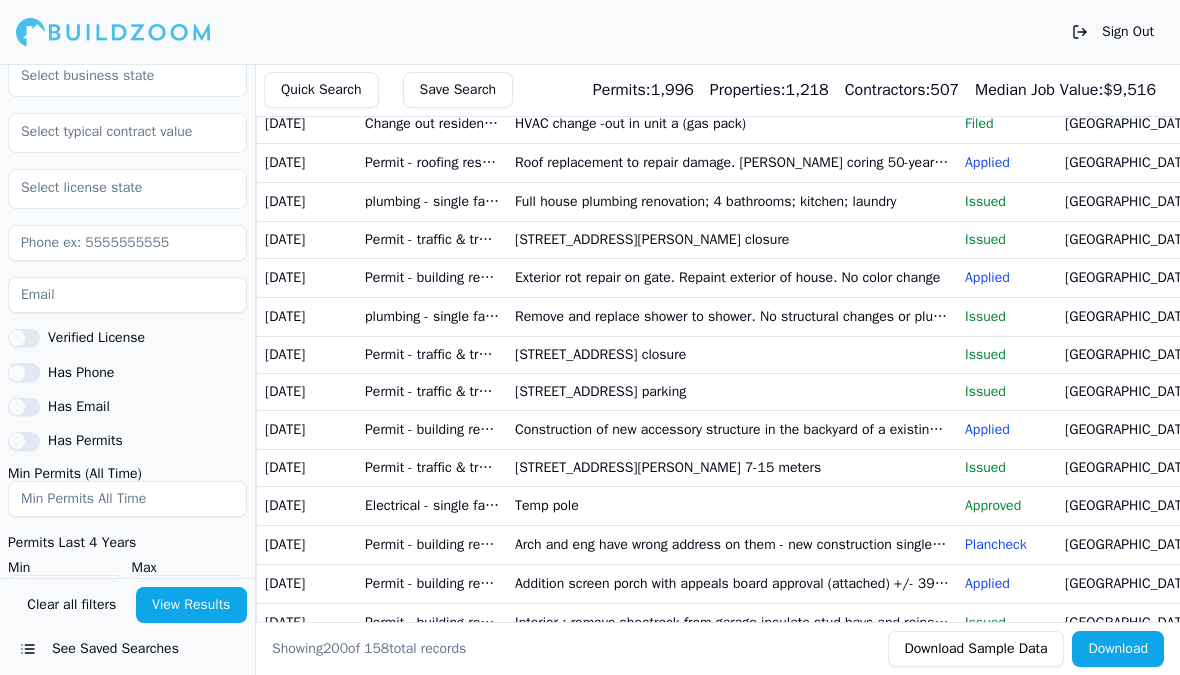 click on "Arch and eng have wrong address on them - new construction single family" at bounding box center [732, 544] 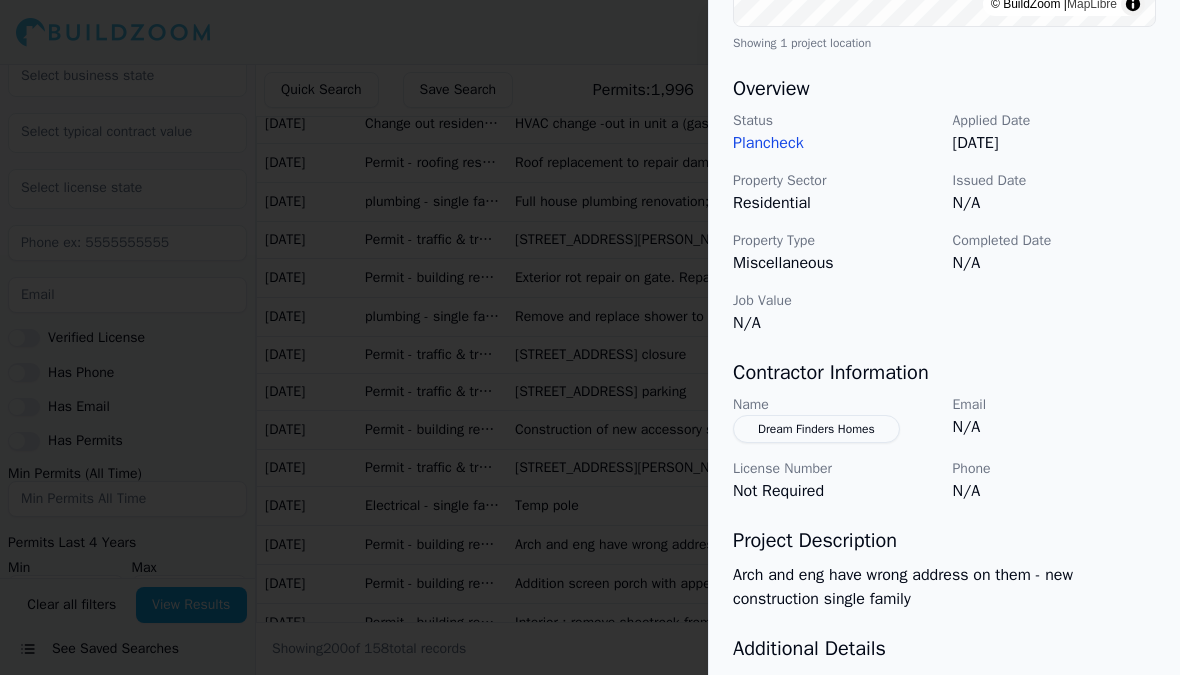 scroll, scrollTop: 560, scrollLeft: 0, axis: vertical 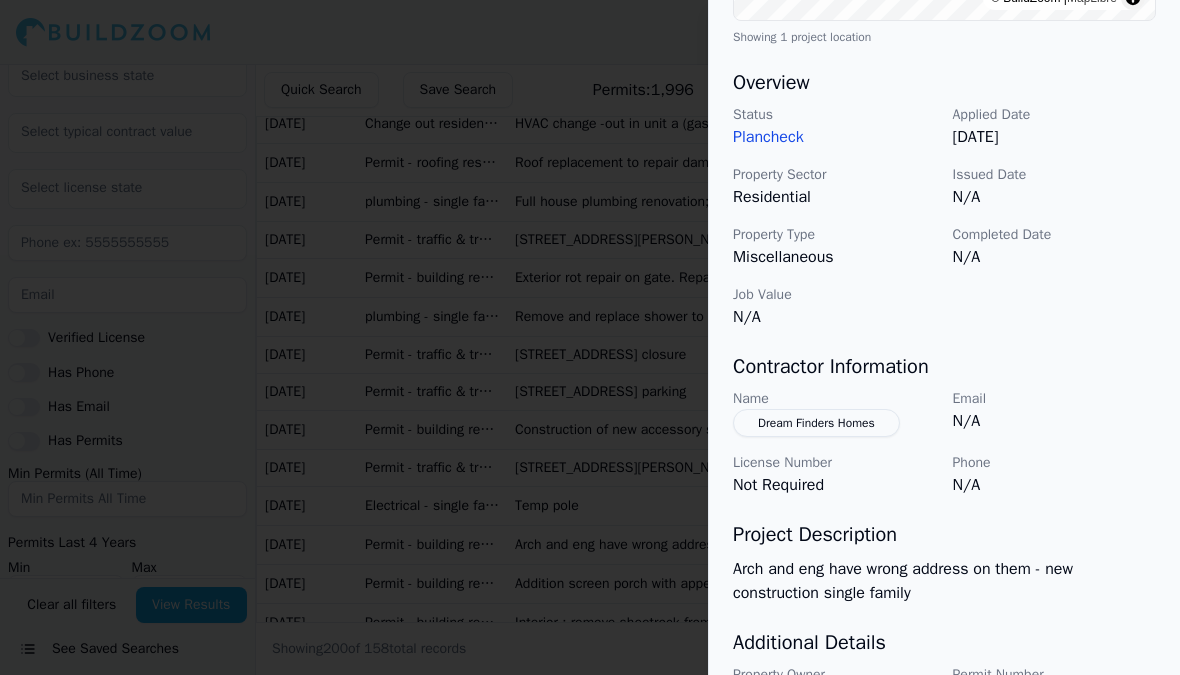 click at bounding box center [590, 337] 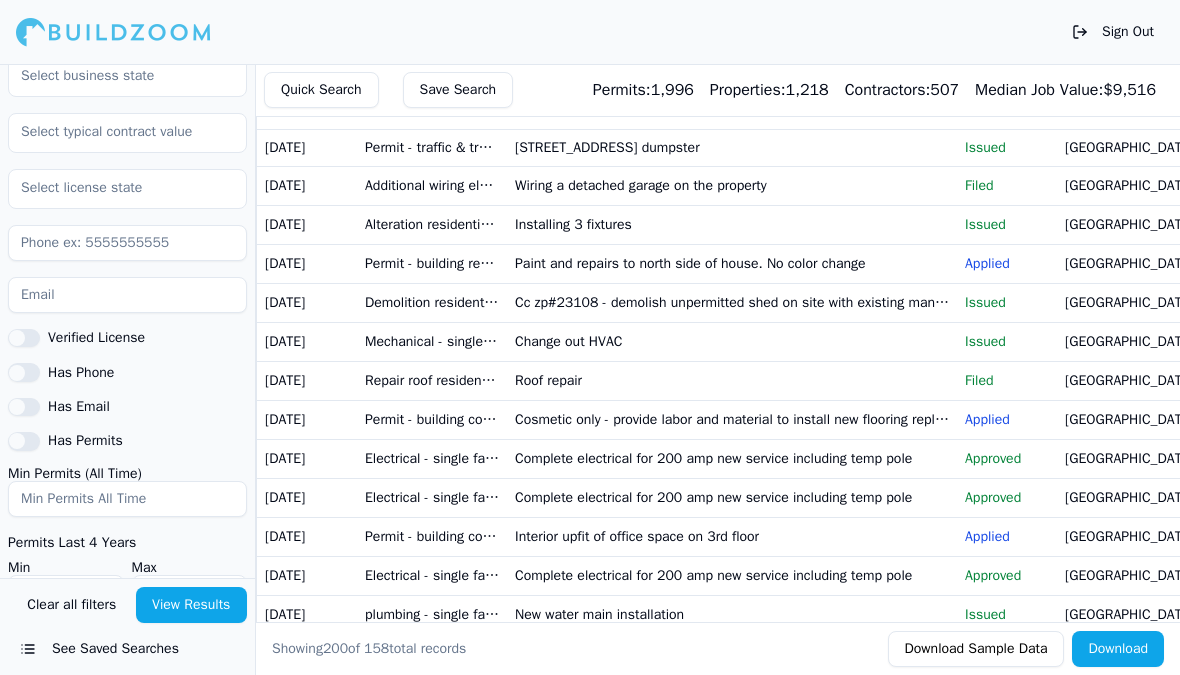 scroll, scrollTop: 695, scrollLeft: 0, axis: vertical 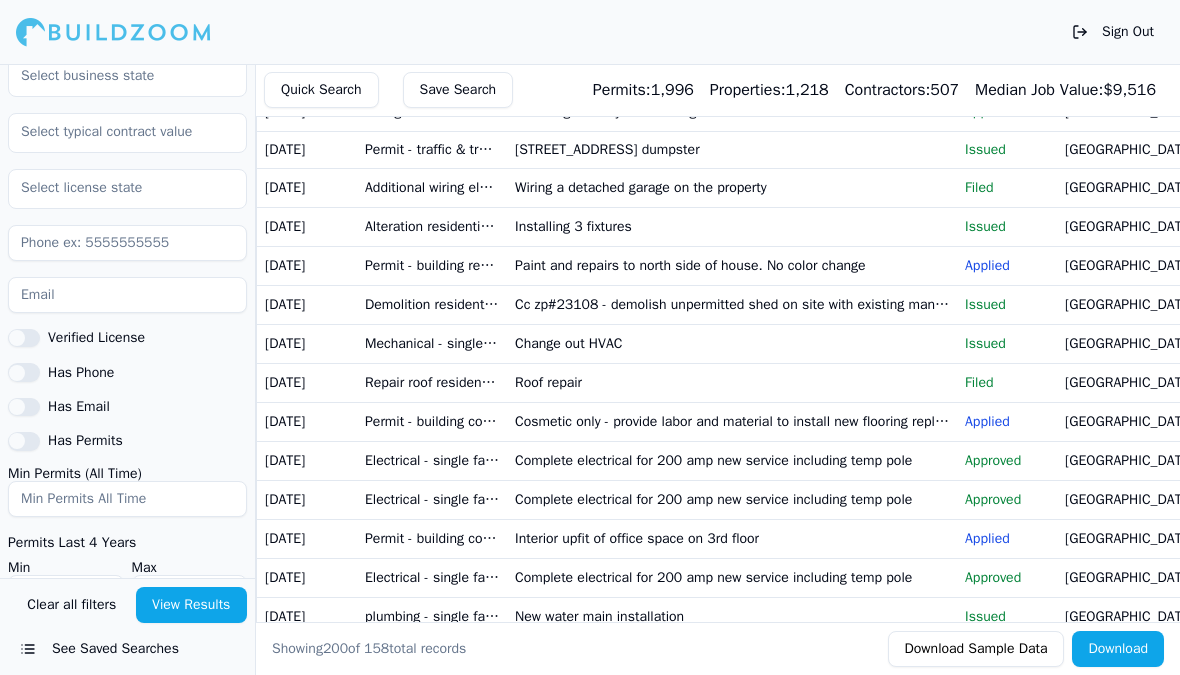 click on "Cosmetic only - provide labor and material to install new flooring replace damaged ceiling tile as needed point up walls ready for paint paint all walls" at bounding box center [732, 421] 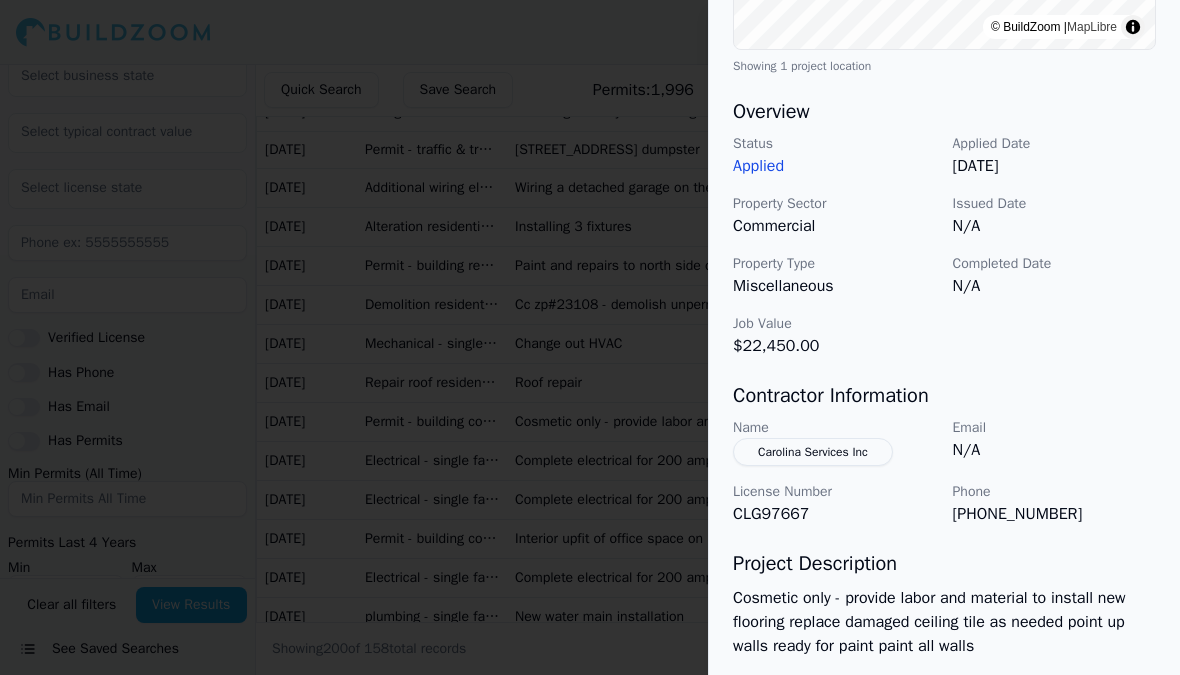 scroll, scrollTop: 533, scrollLeft: 0, axis: vertical 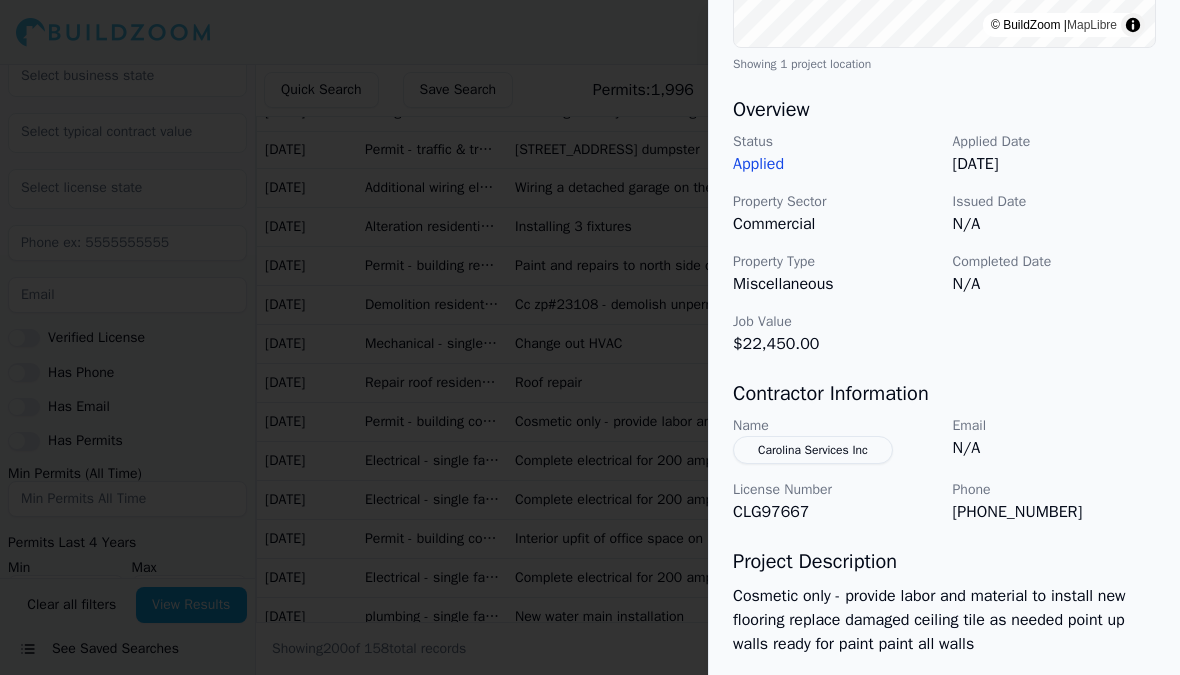 click at bounding box center (590, 337) 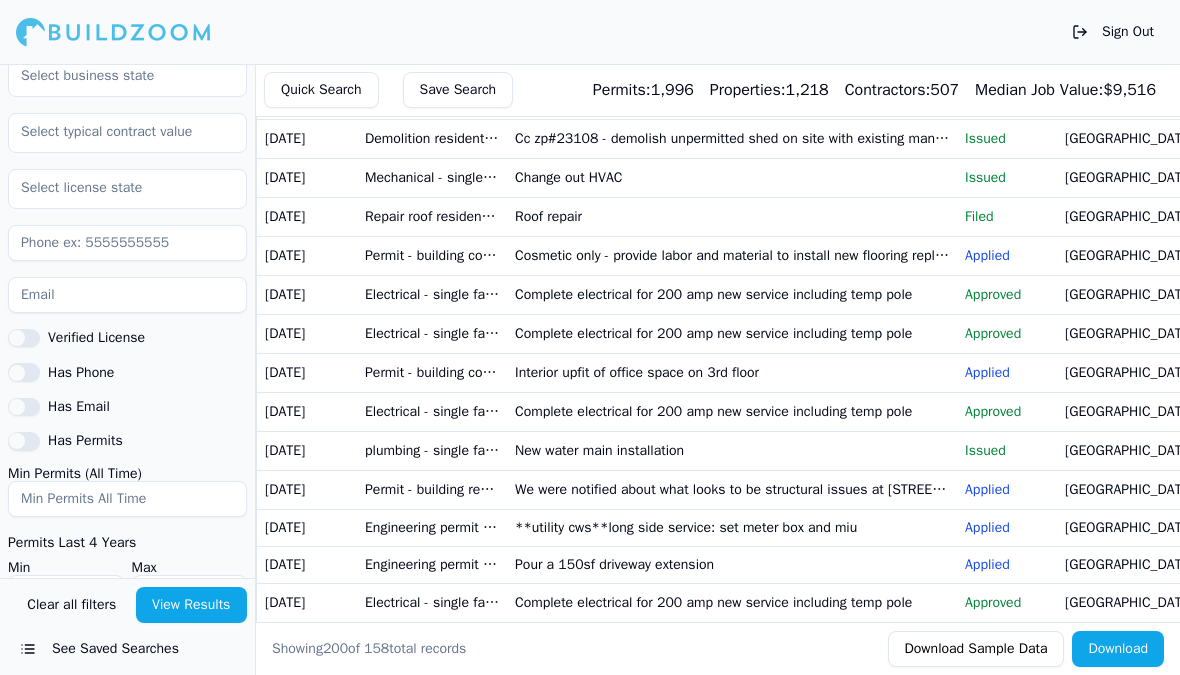 scroll, scrollTop: 862, scrollLeft: 0, axis: vertical 